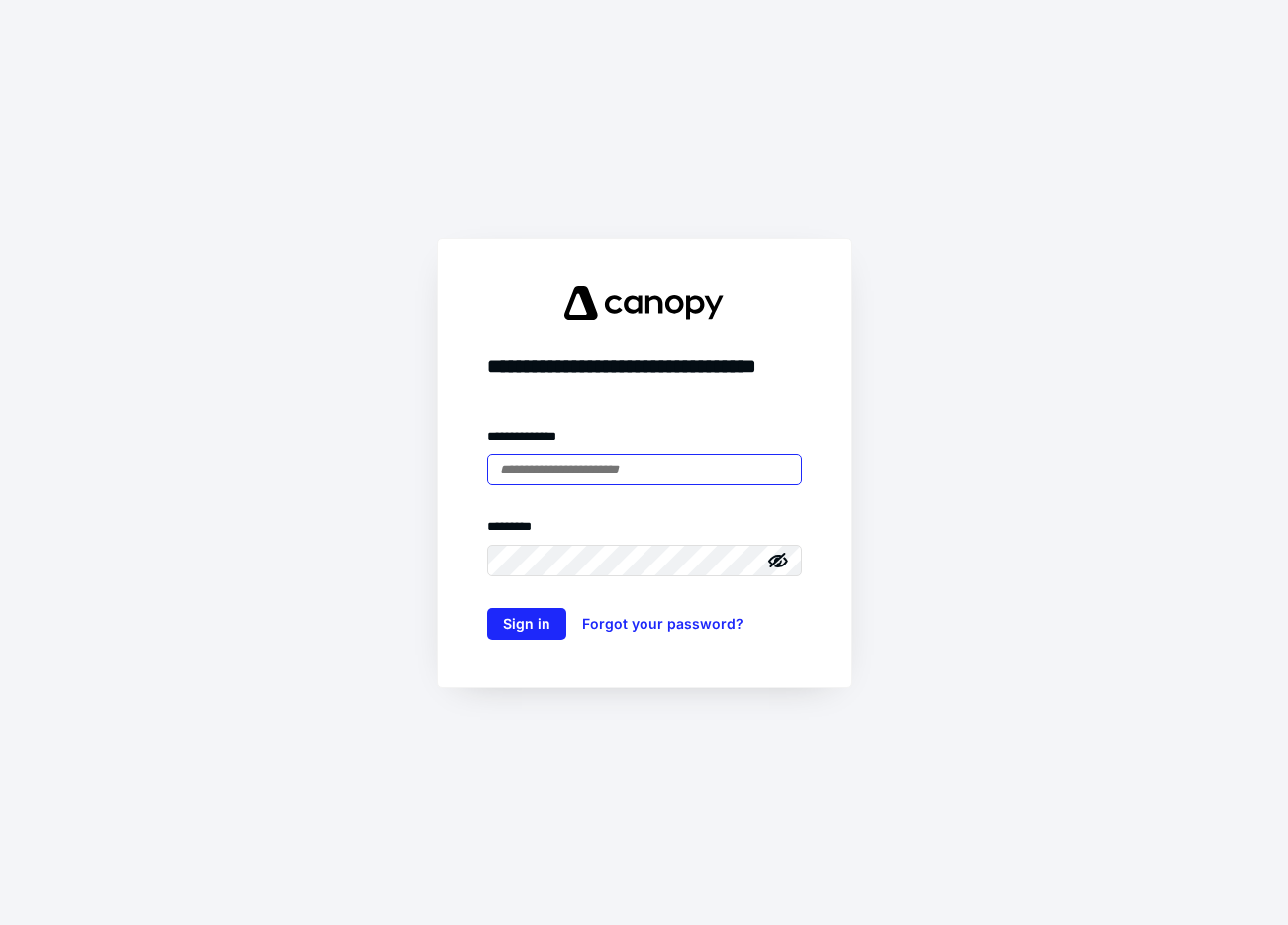 scroll, scrollTop: 0, scrollLeft: 0, axis: both 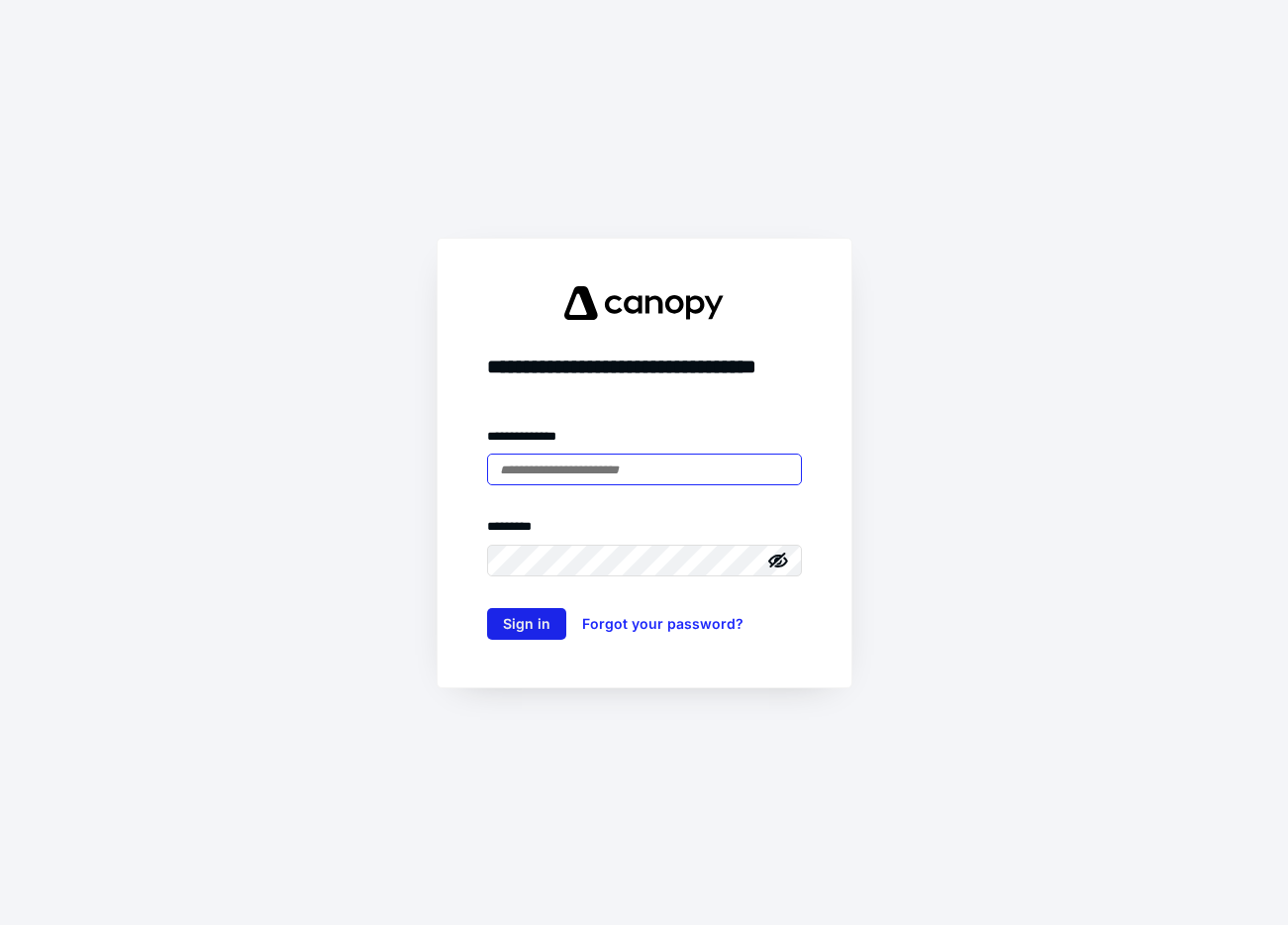 type on "**********" 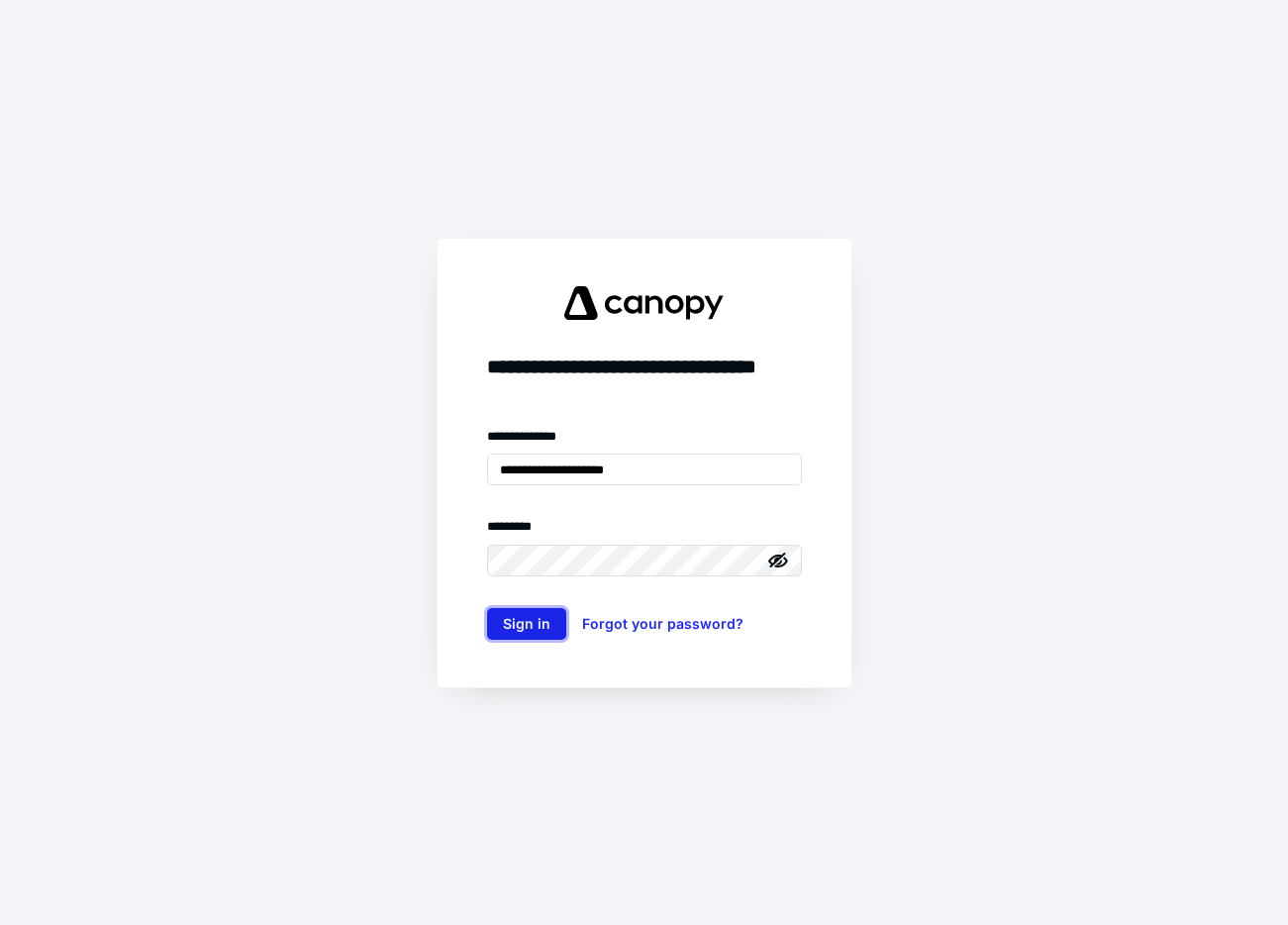 click on "Sign in" at bounding box center [527, 624] 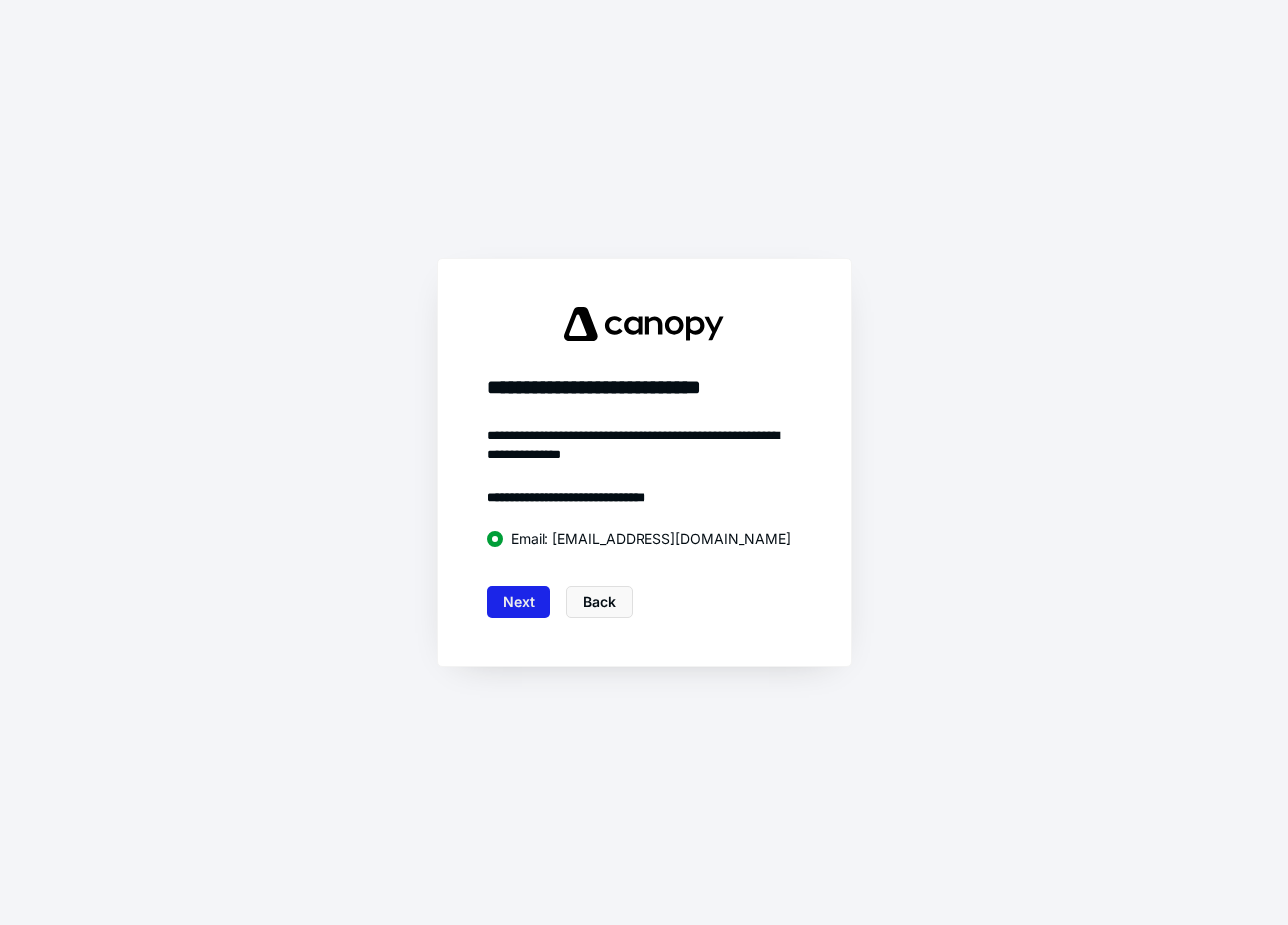 click on "Next" at bounding box center (519, 602) 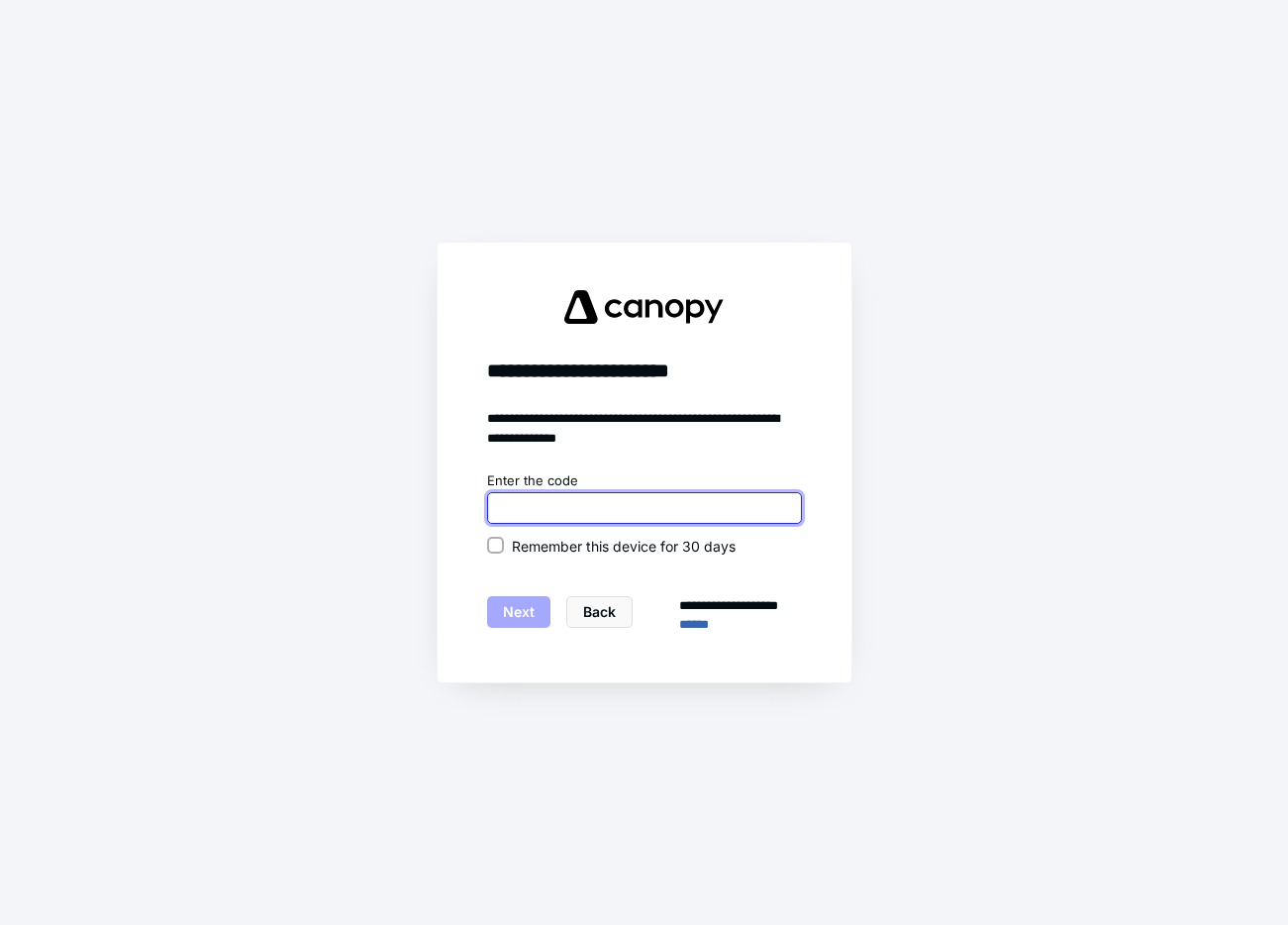 click at bounding box center [644, 508] 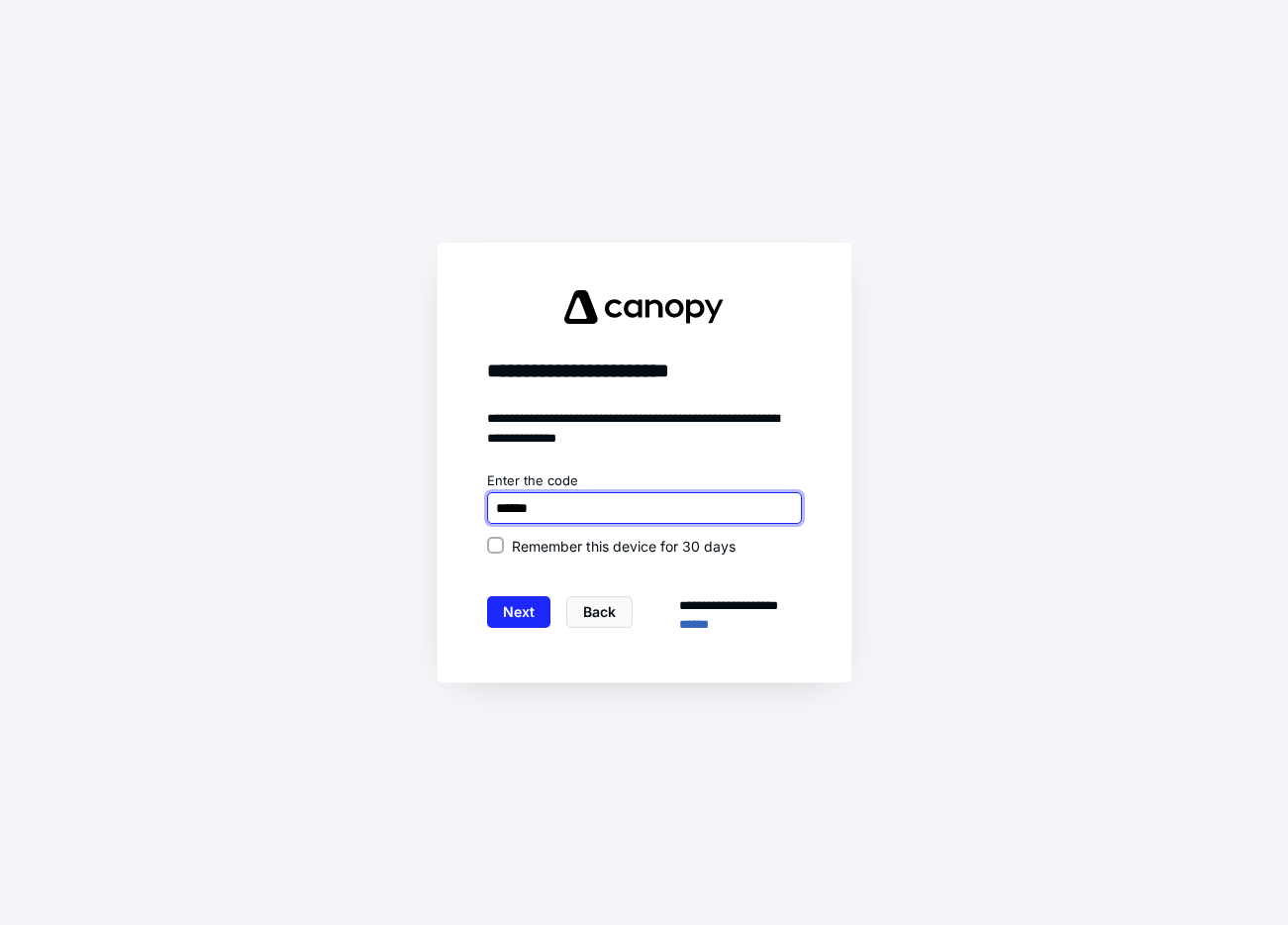 type on "******" 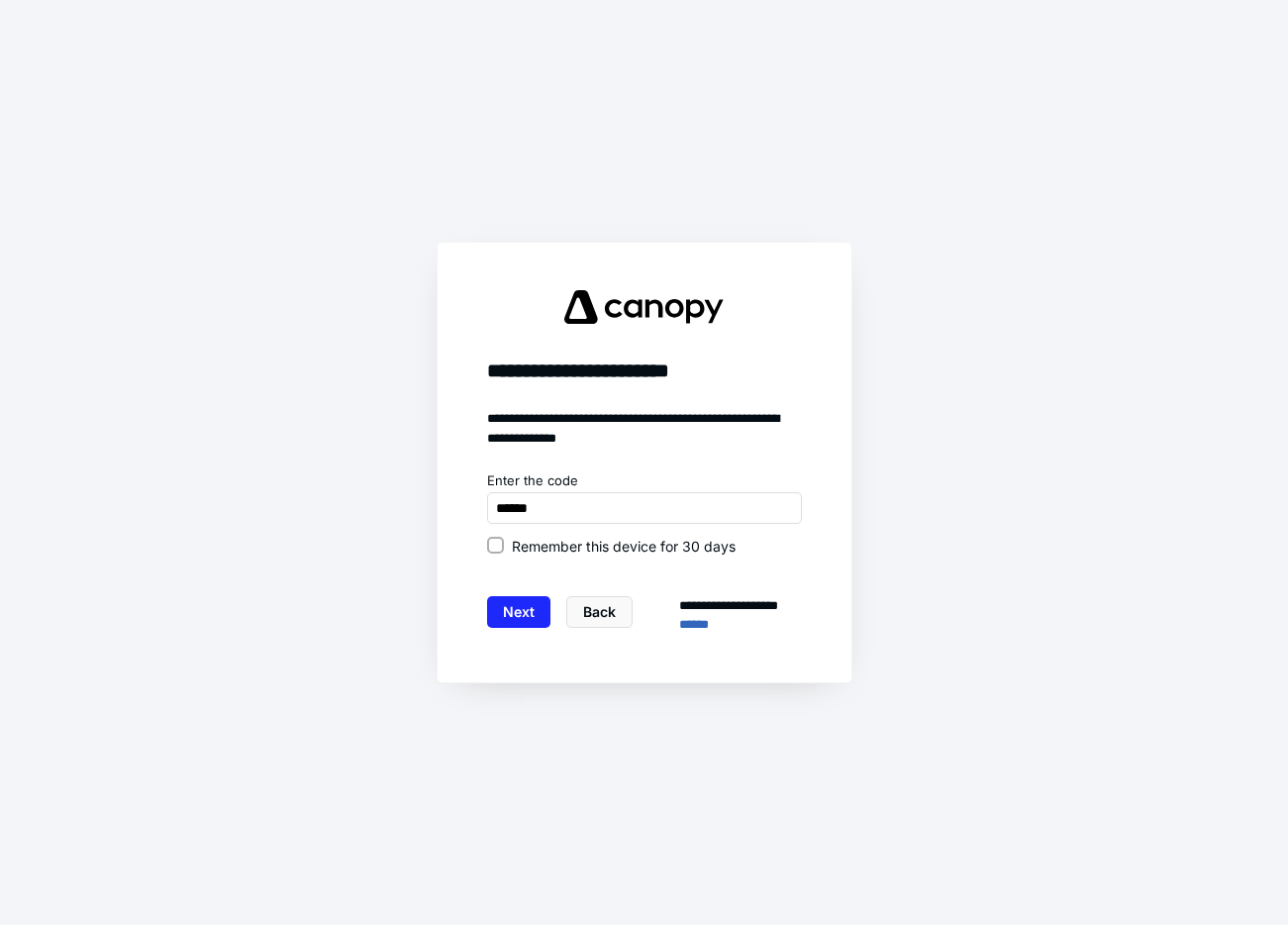 click 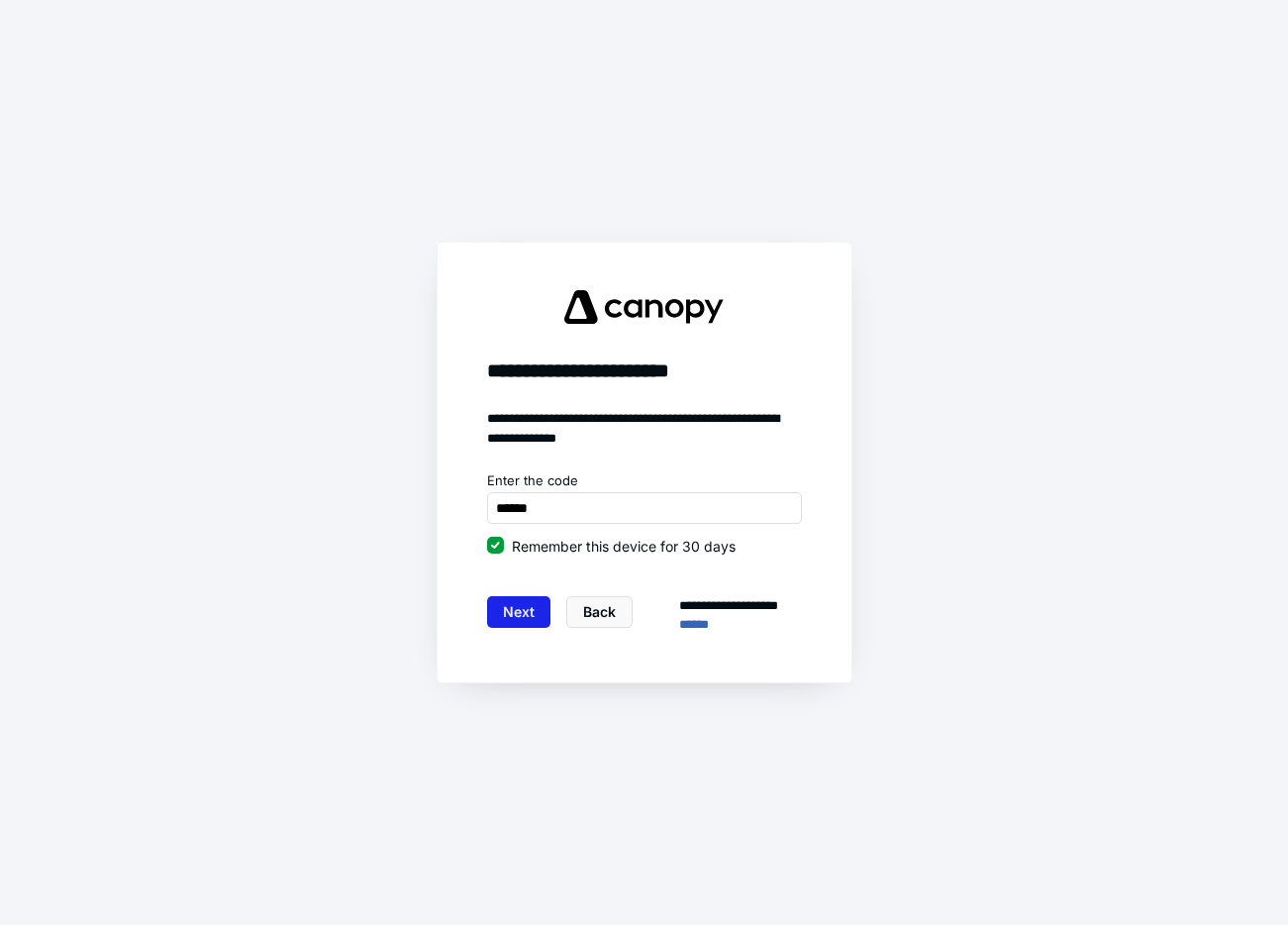 click on "Next" at bounding box center [519, 612] 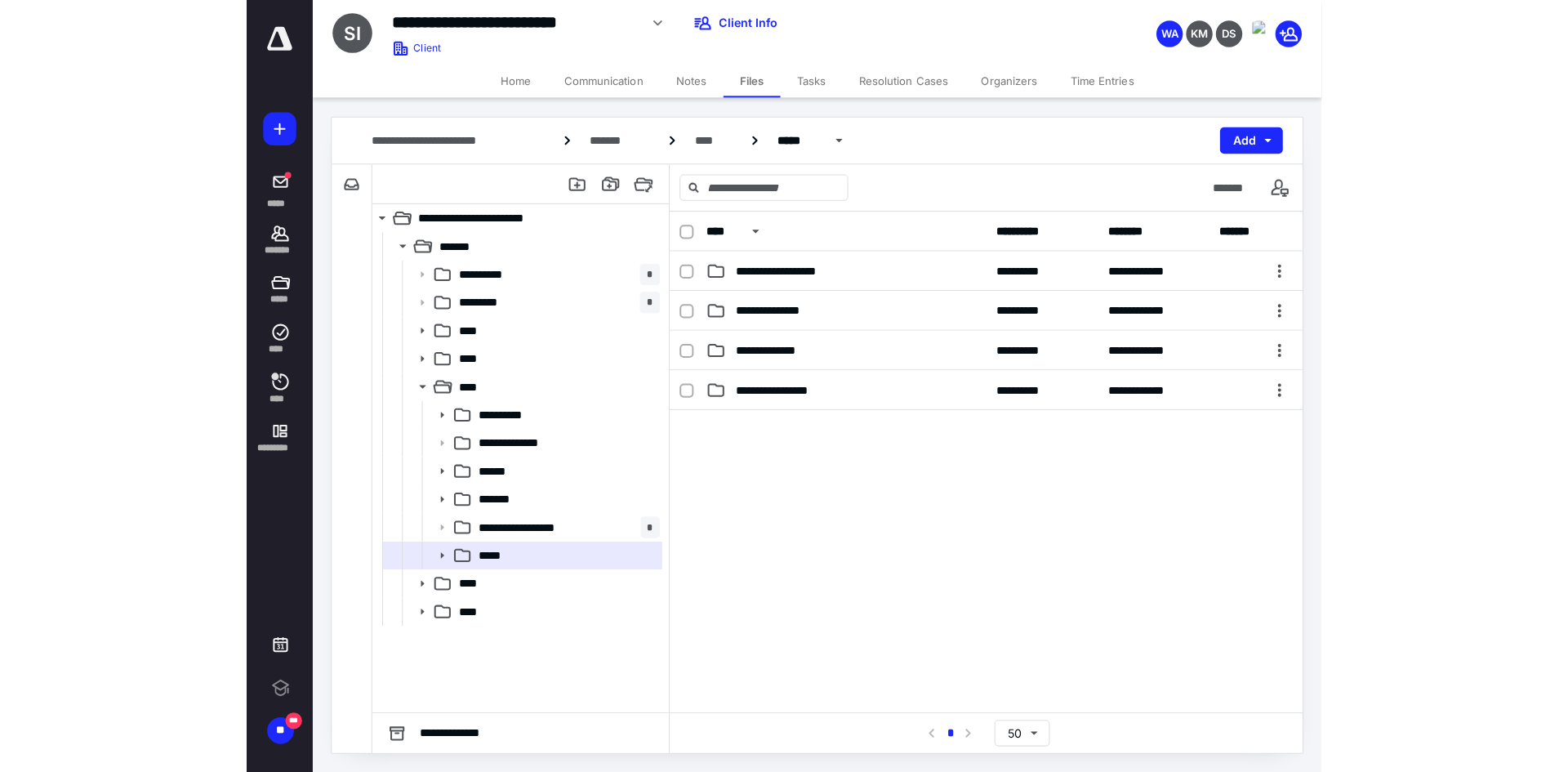 scroll, scrollTop: 0, scrollLeft: 0, axis: both 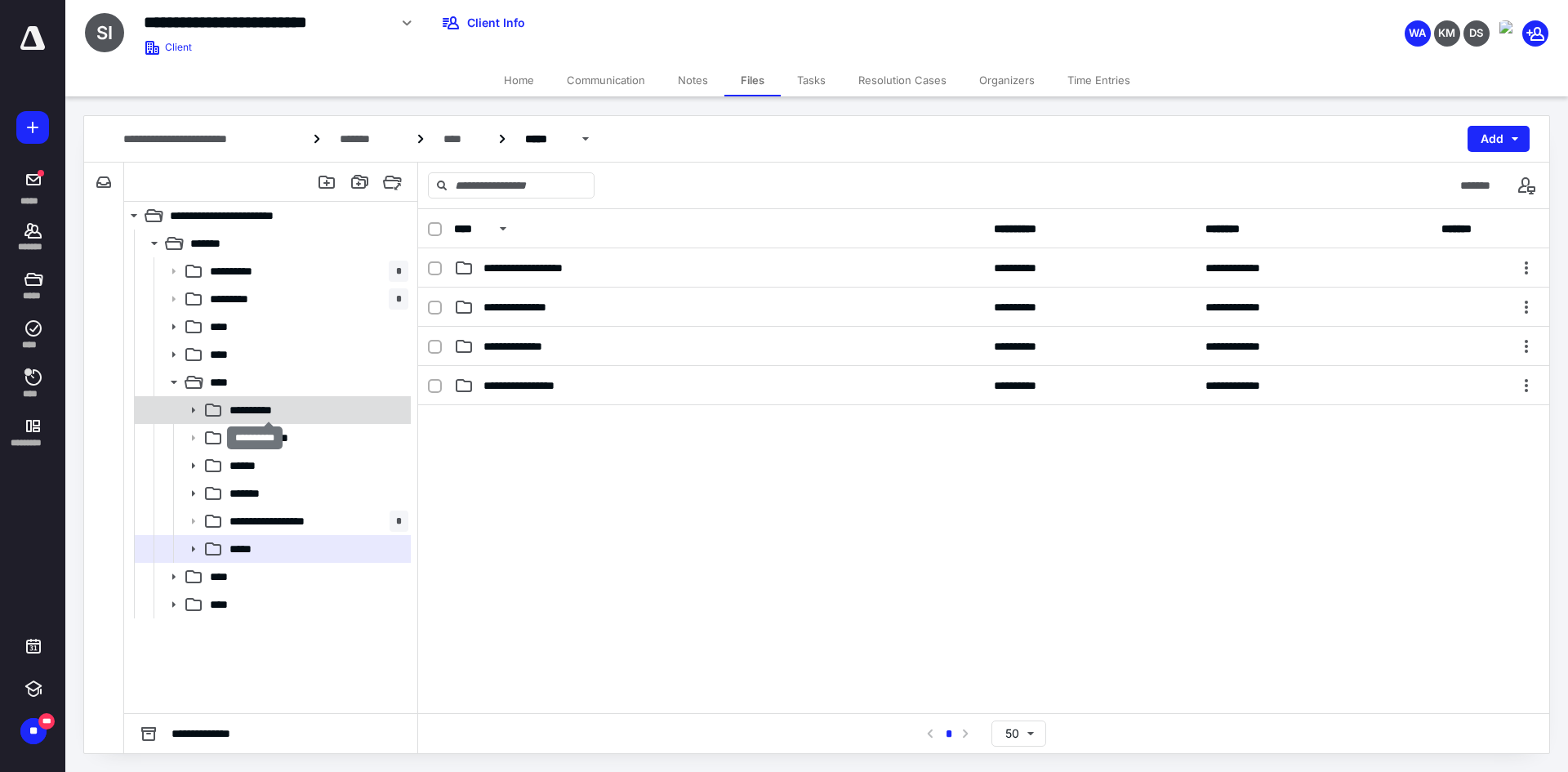 click on "**********" at bounding box center [268, 410] 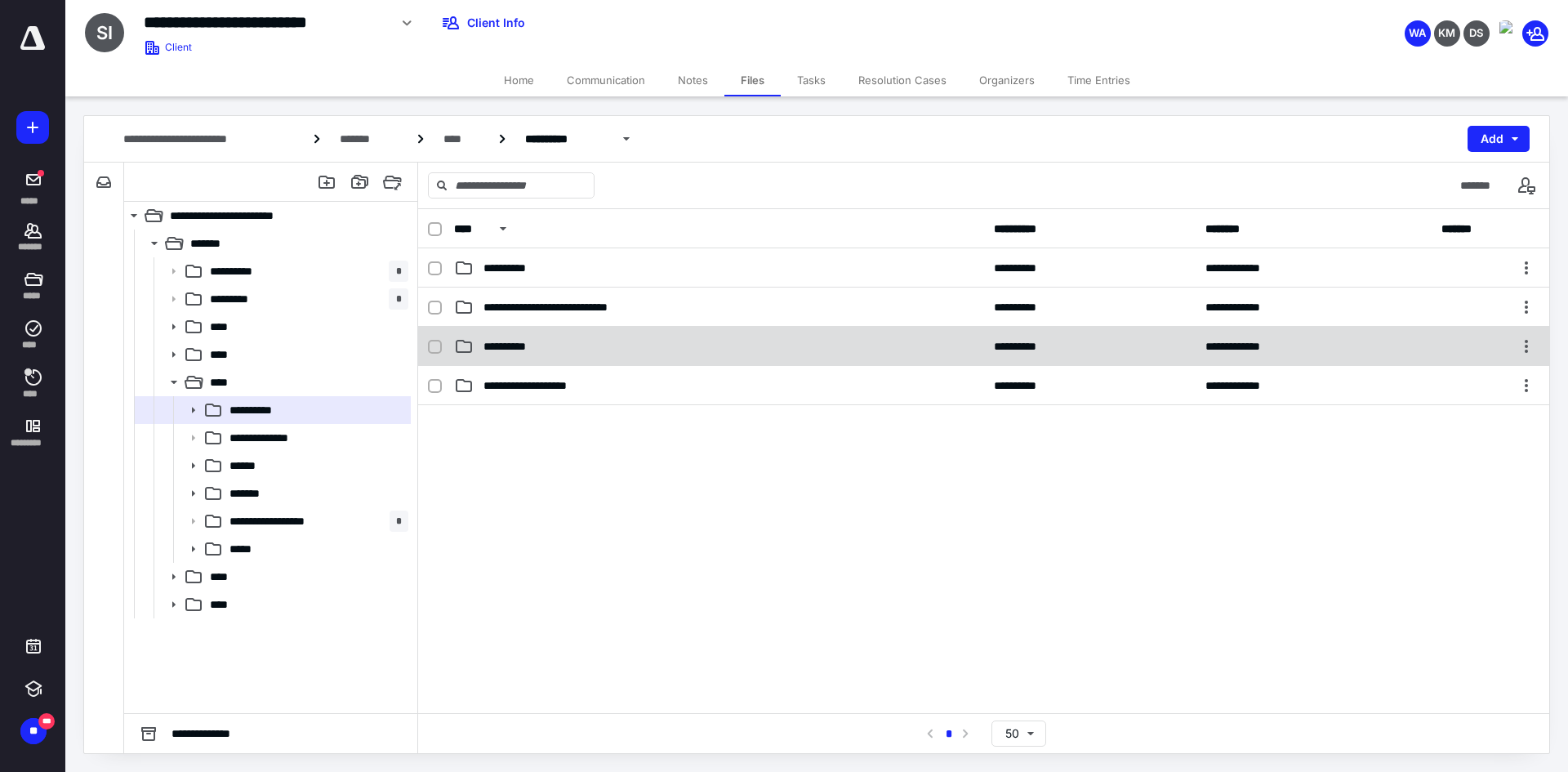 click on "**********" at bounding box center (983, 346) 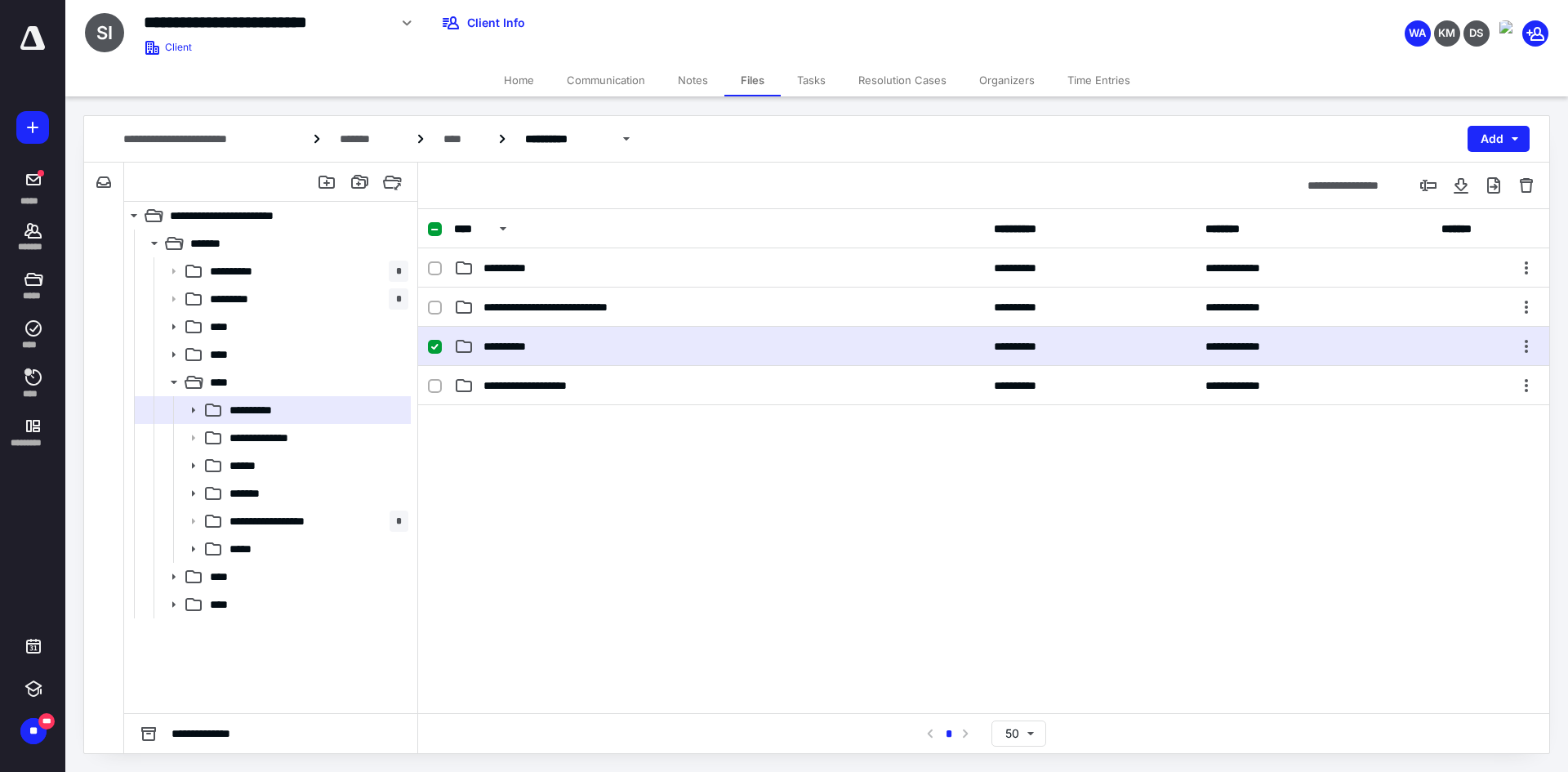 click on "**********" at bounding box center (517, 346) 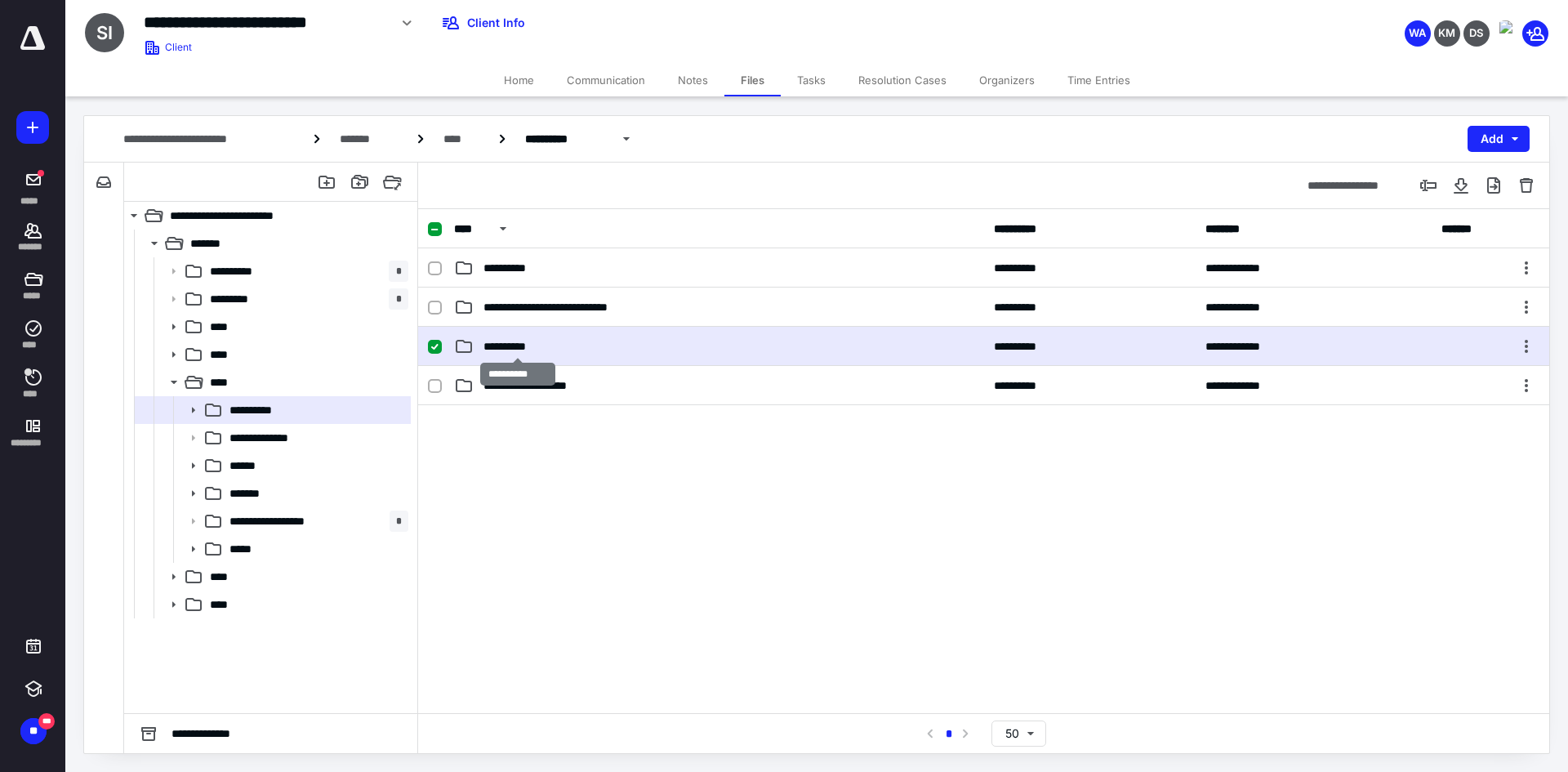 click on "**********" at bounding box center [517, 346] 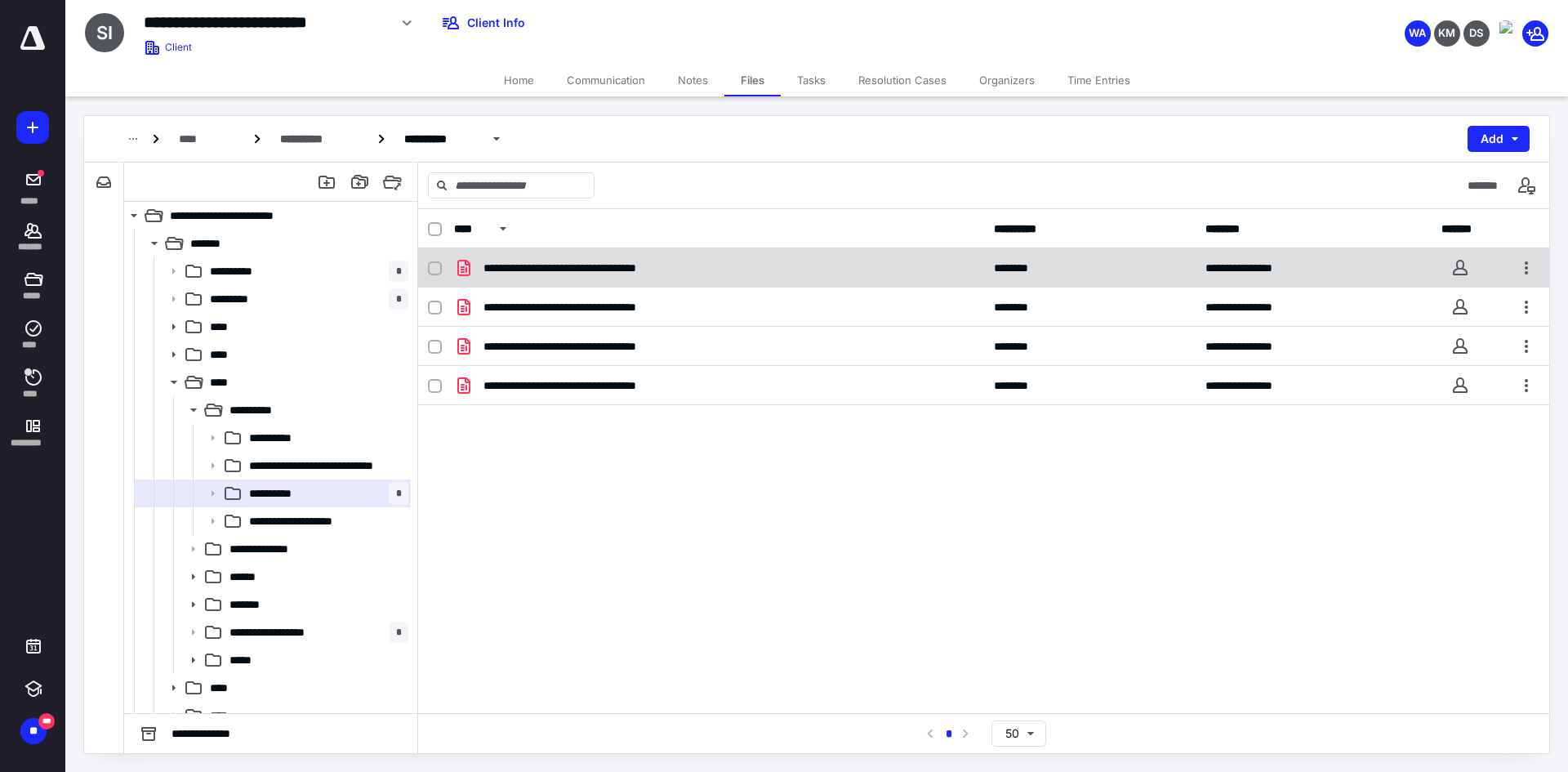 click on "**********" at bounding box center (602, 268) 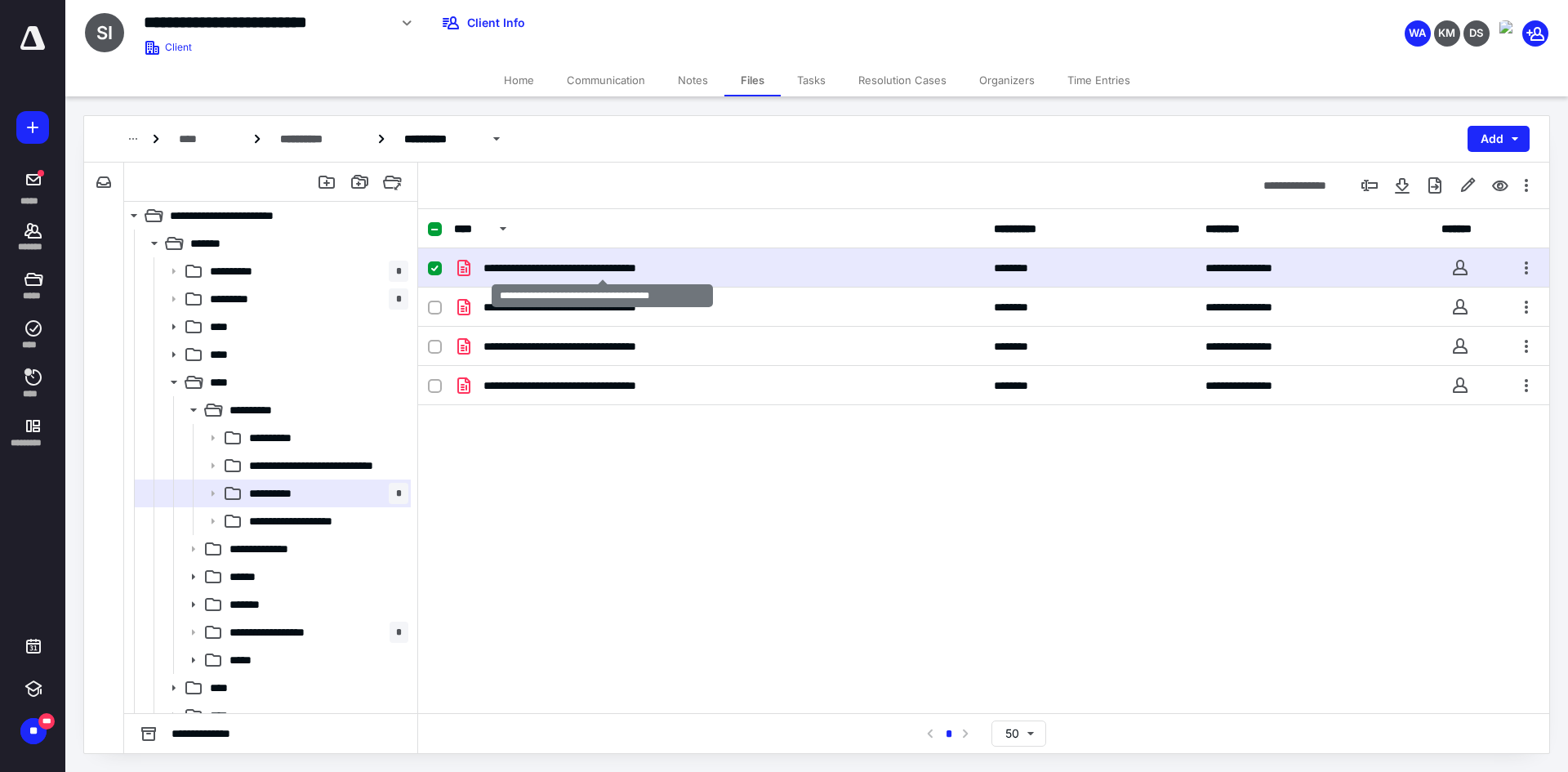 click on "**********" at bounding box center (602, 268) 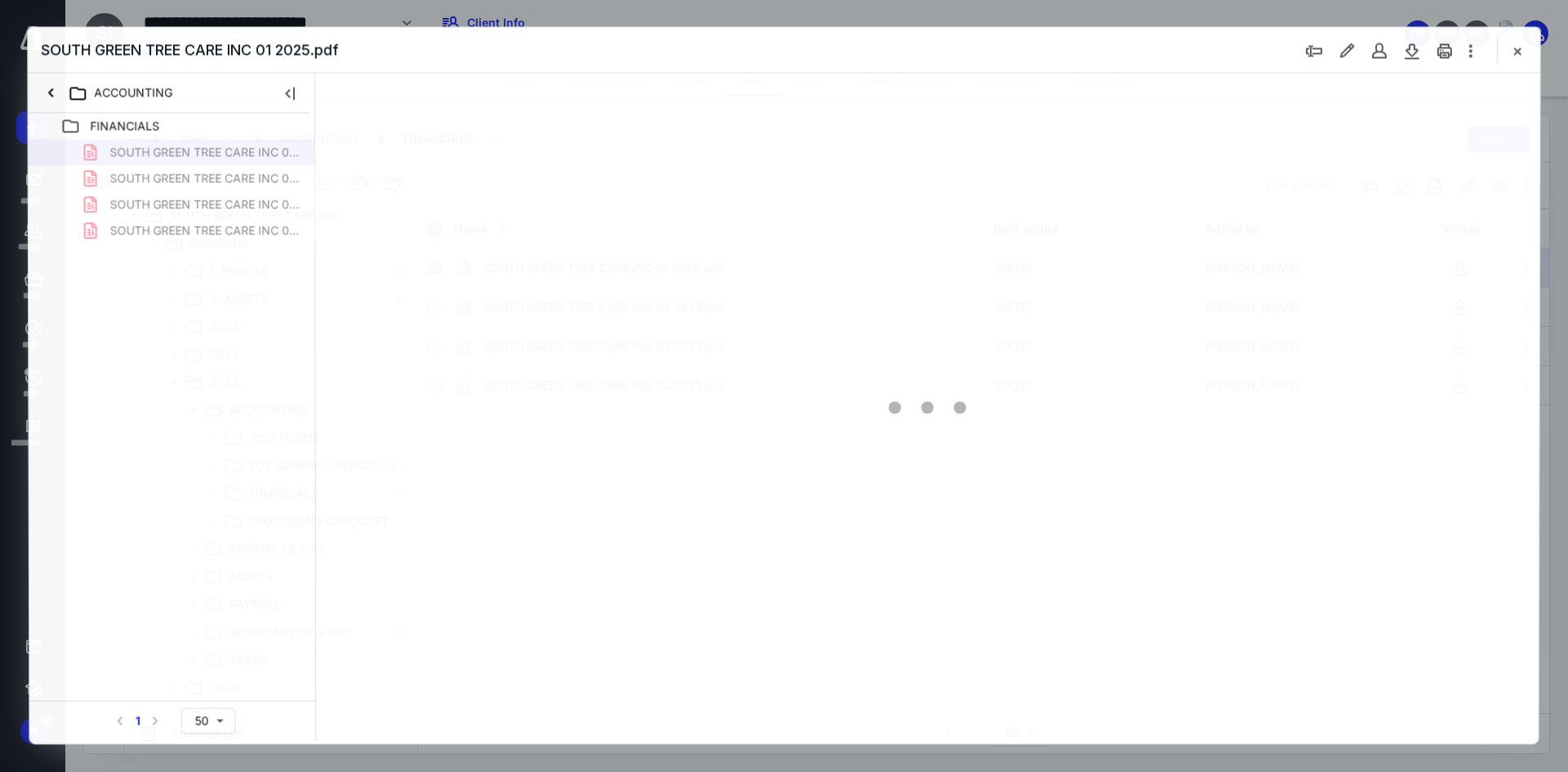 scroll, scrollTop: 0, scrollLeft: 0, axis: both 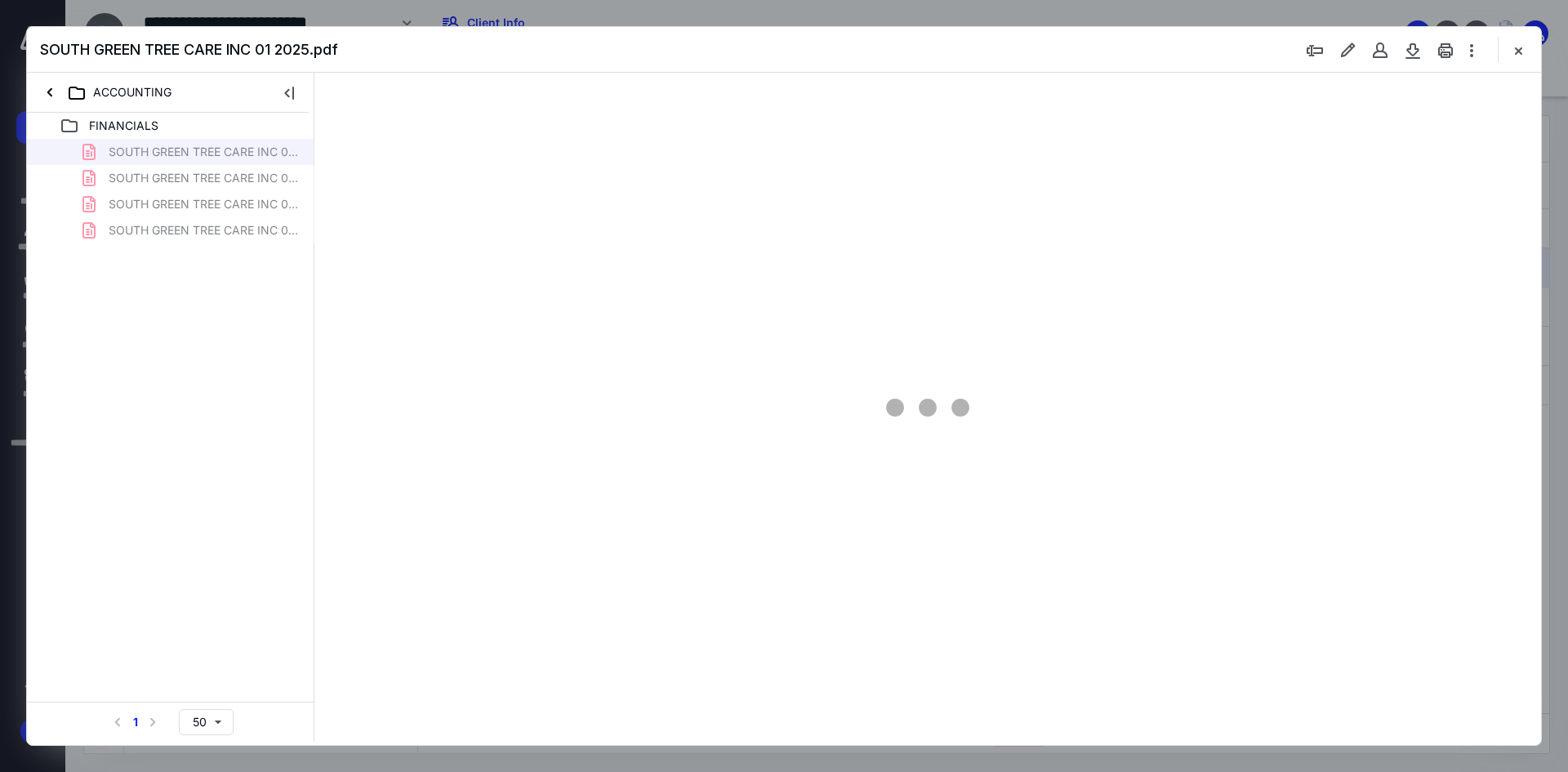 type on "93" 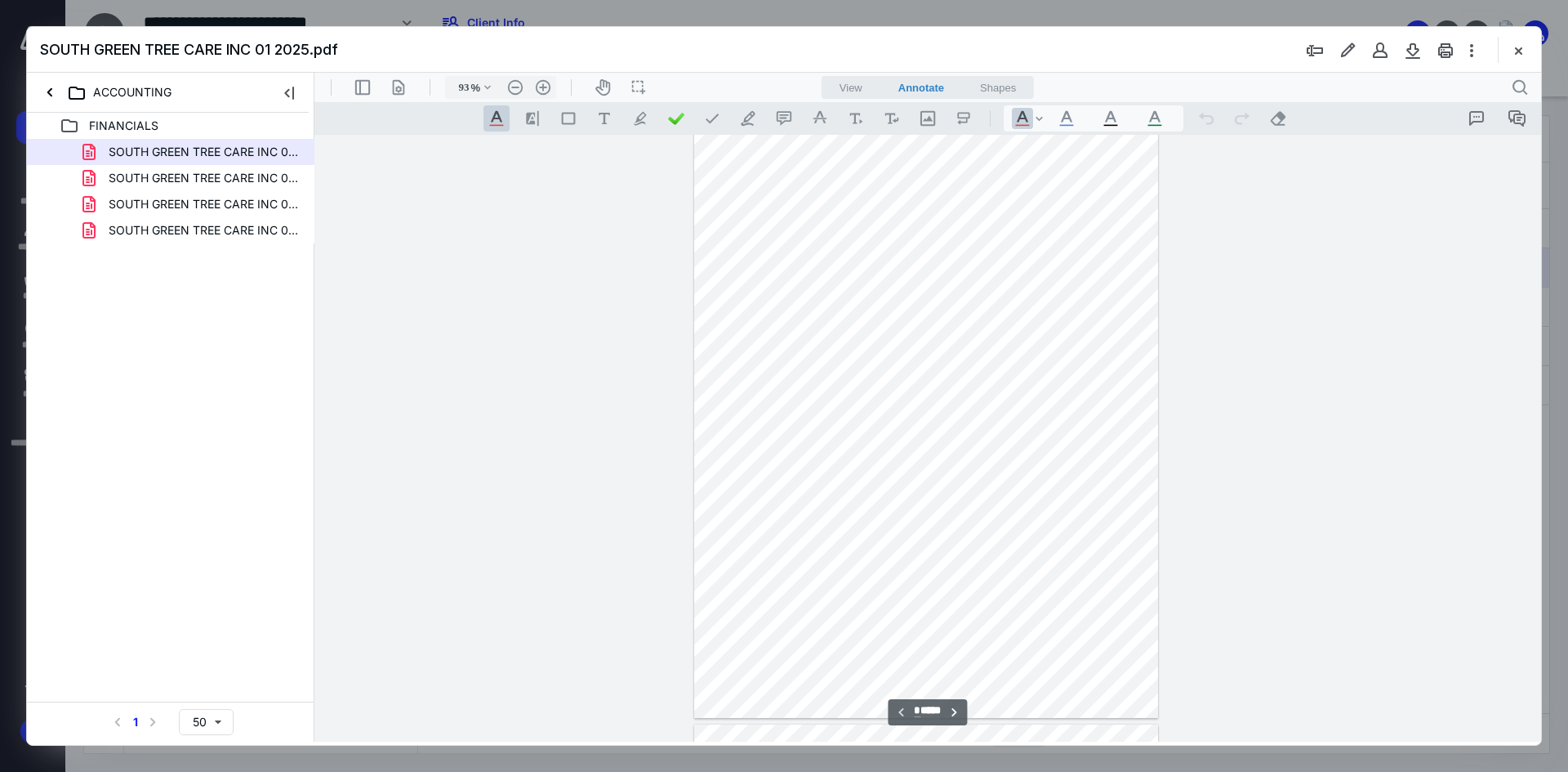 scroll, scrollTop: 0, scrollLeft: 0, axis: both 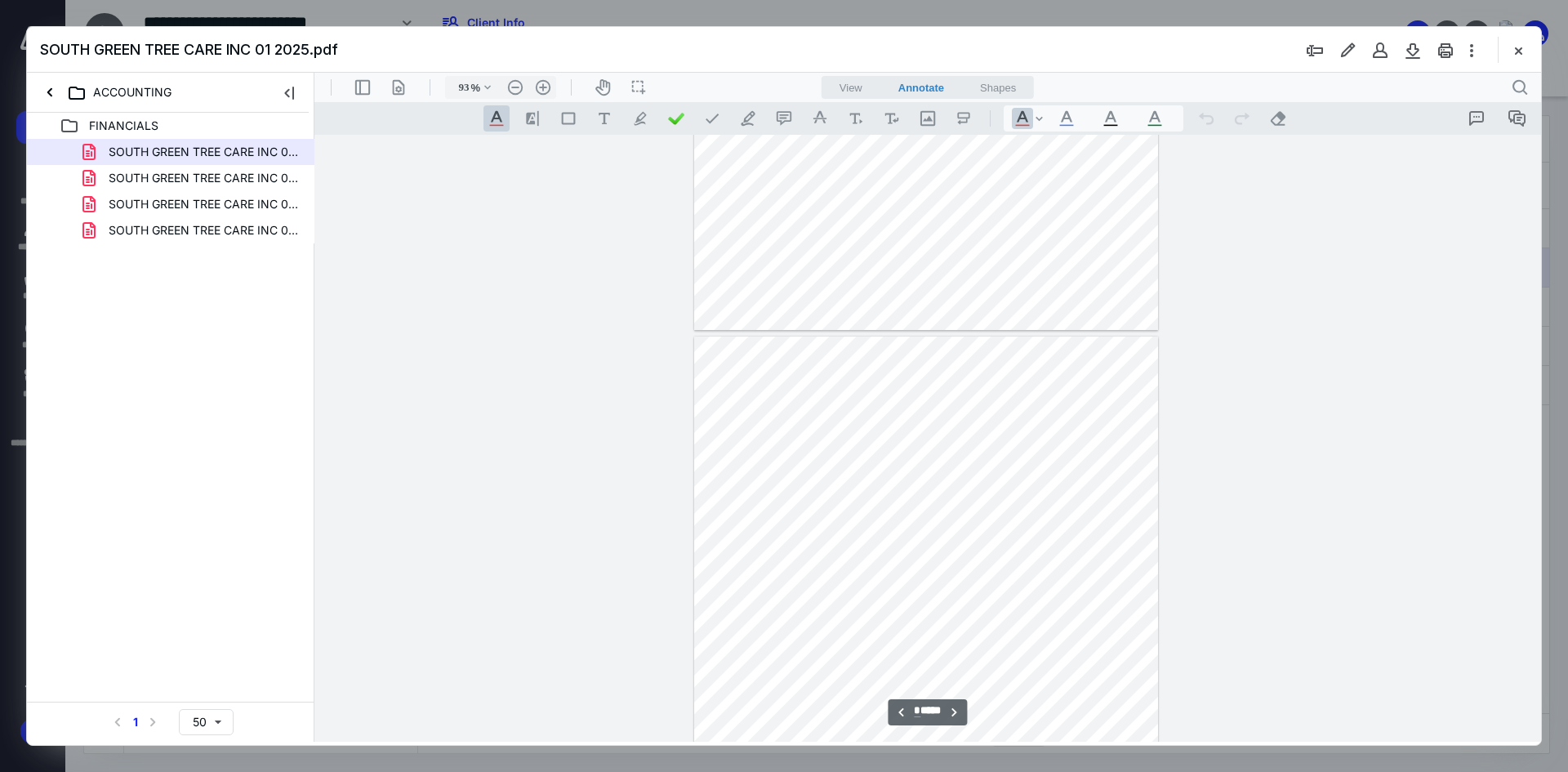 type on "*" 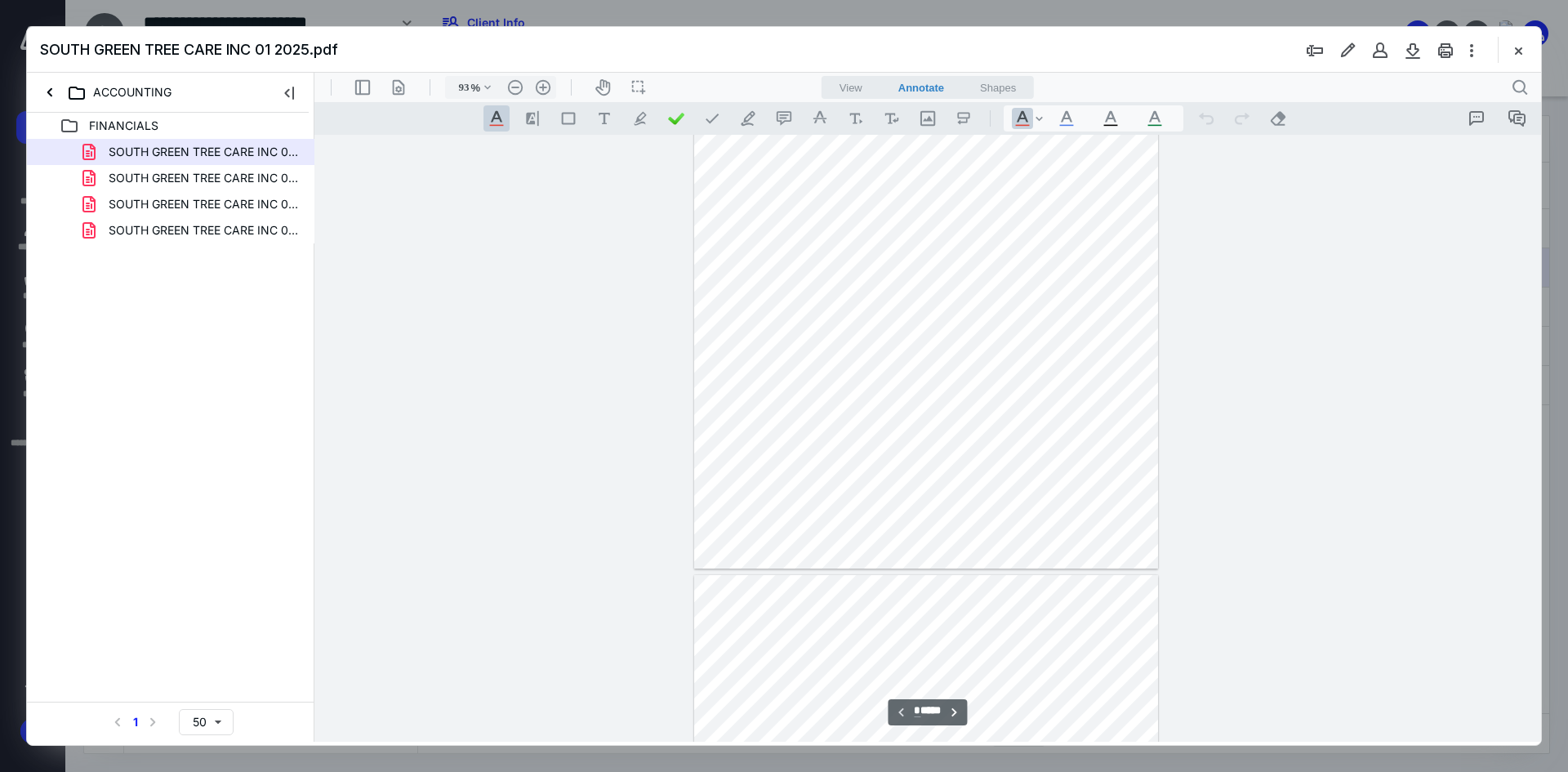 scroll, scrollTop: 0, scrollLeft: 0, axis: both 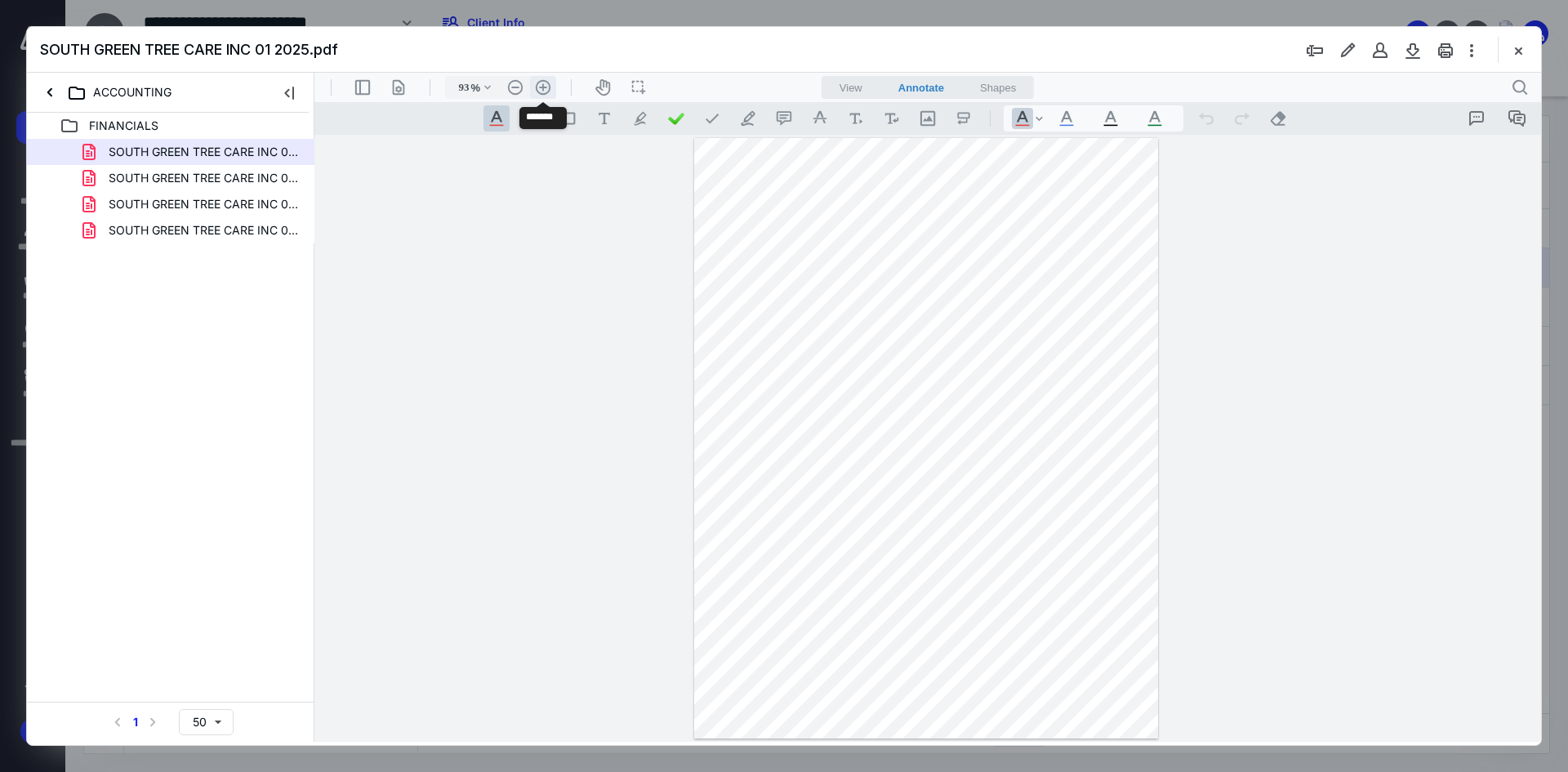 click on ".cls-1{fill:#abb0c4;} icon - header - zoom - in - line" at bounding box center (543, 87) 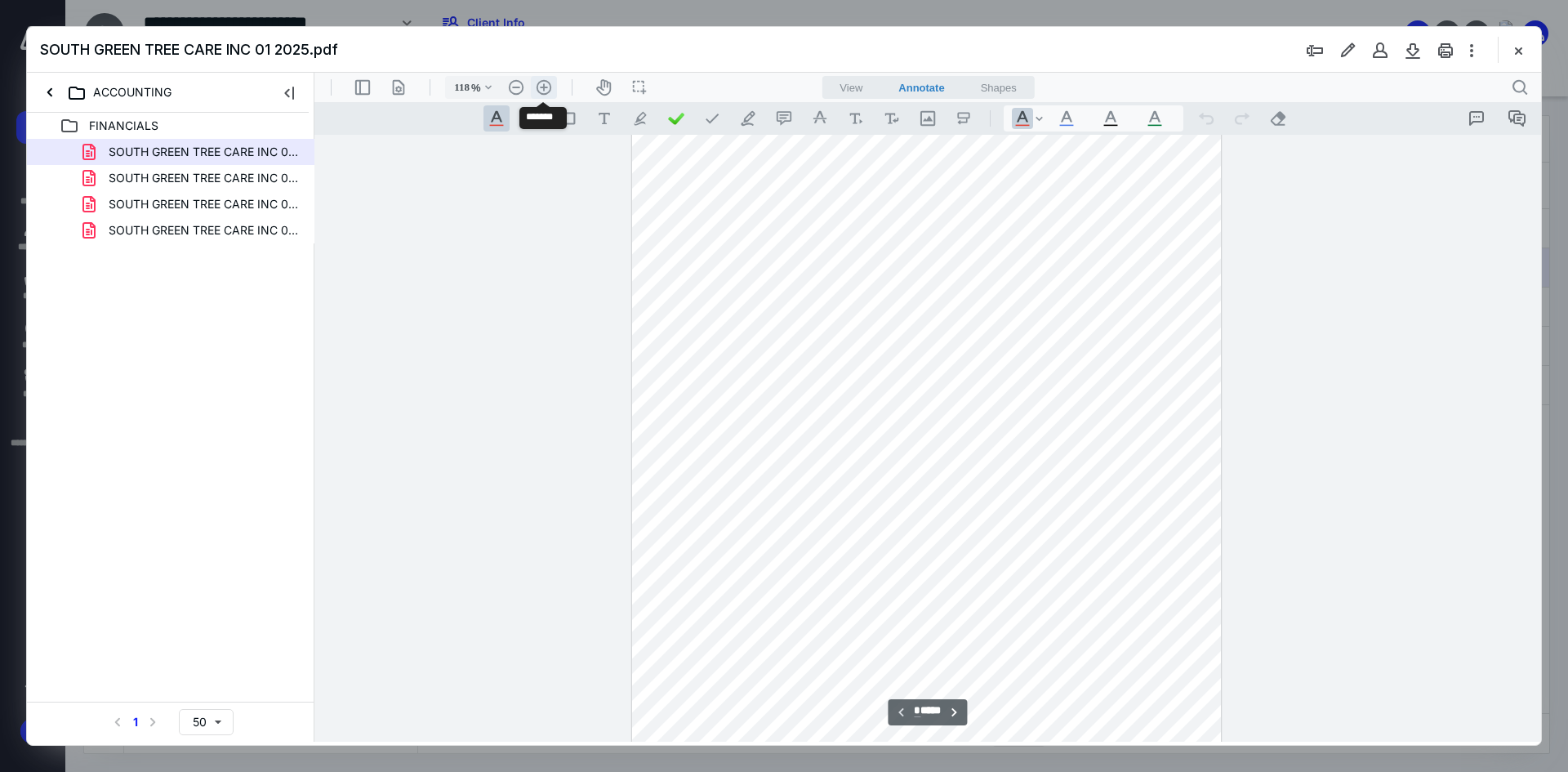 click on ".cls-1{fill:#abb0c4;} icon - header - zoom - in - line" at bounding box center [544, 87] 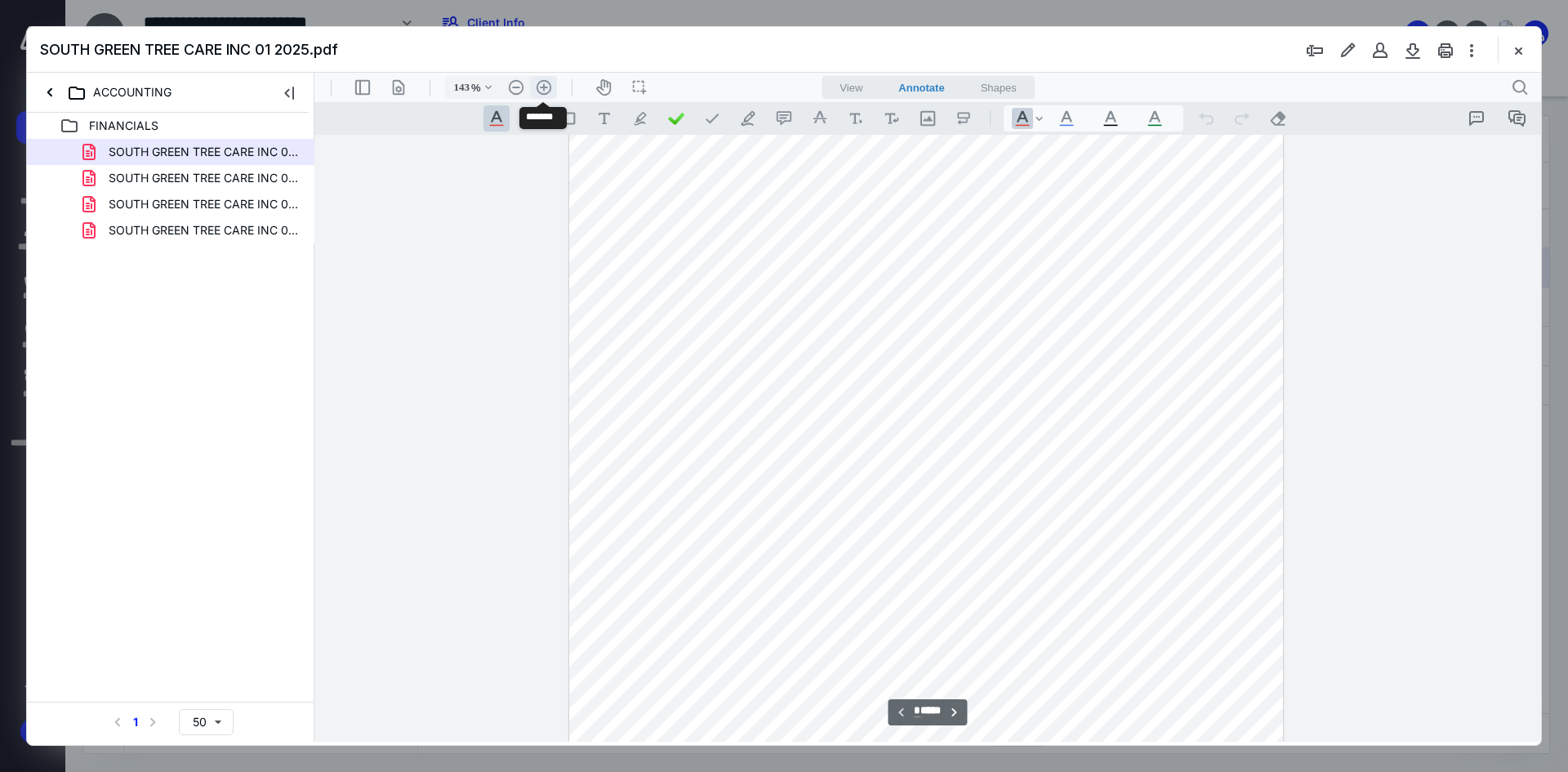 click on ".cls-1{fill:#abb0c4;} icon - header - zoom - in - line" at bounding box center [544, 87] 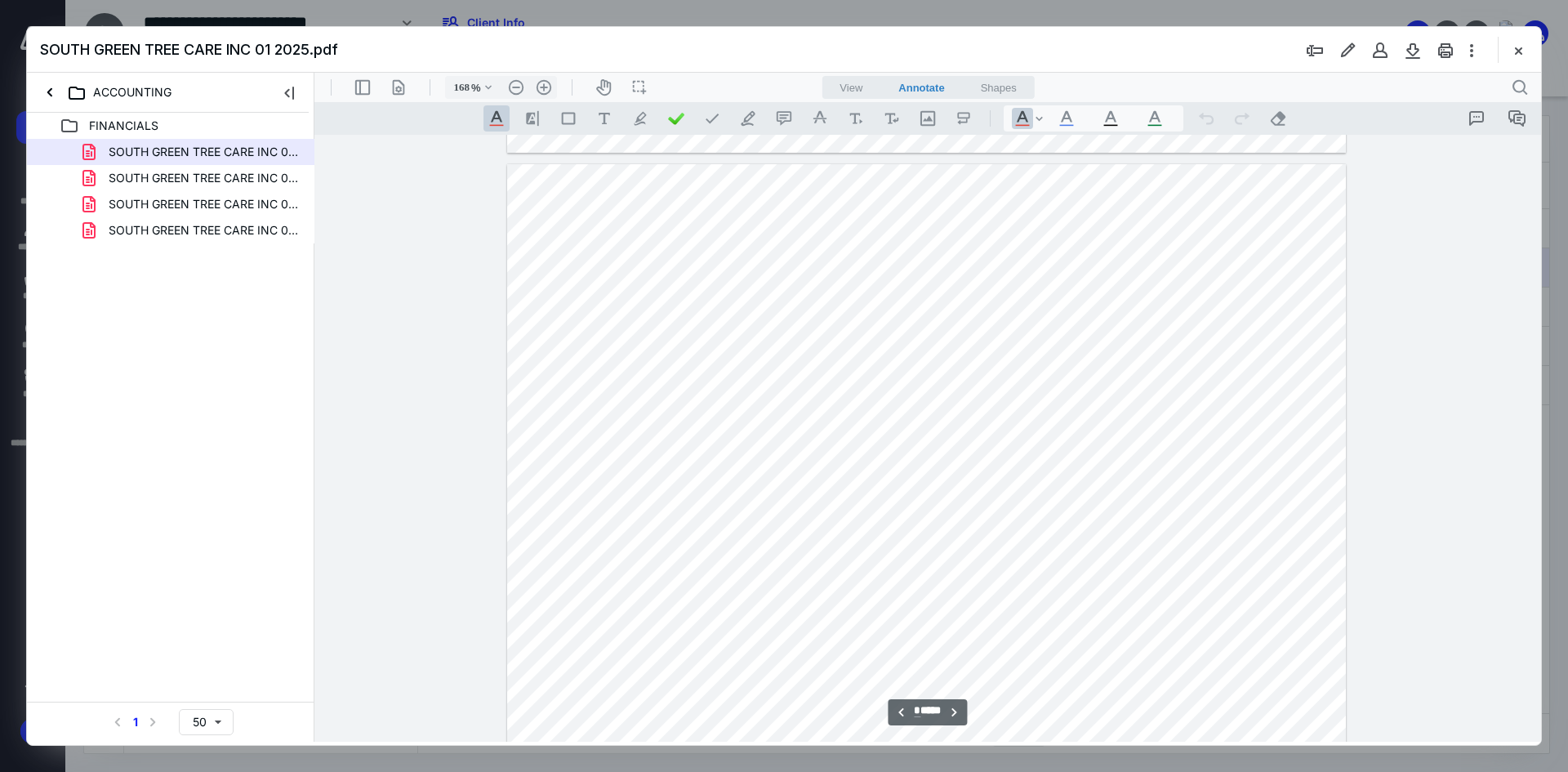 scroll, scrollTop: 3676, scrollLeft: 0, axis: vertical 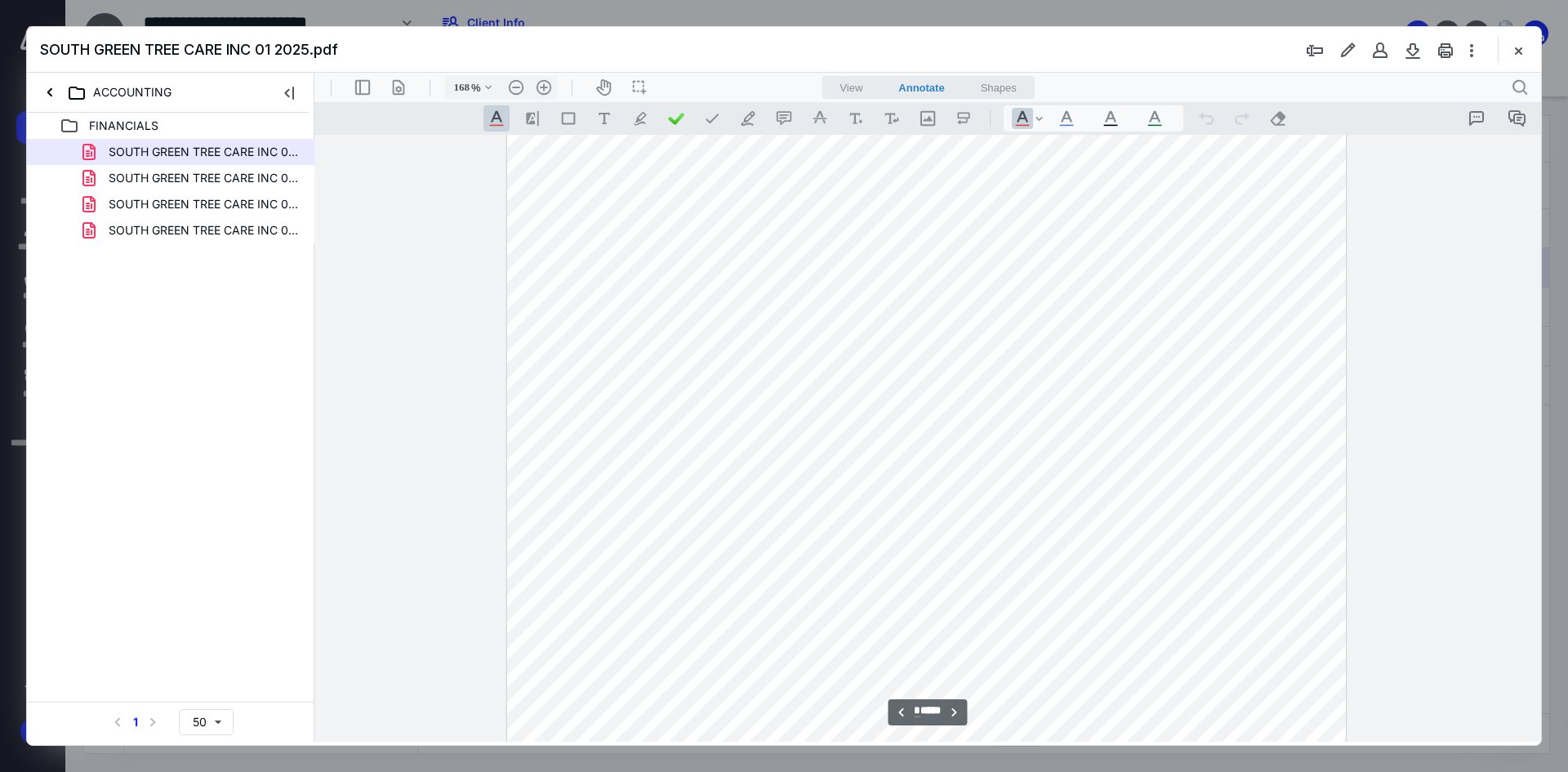 type on "*" 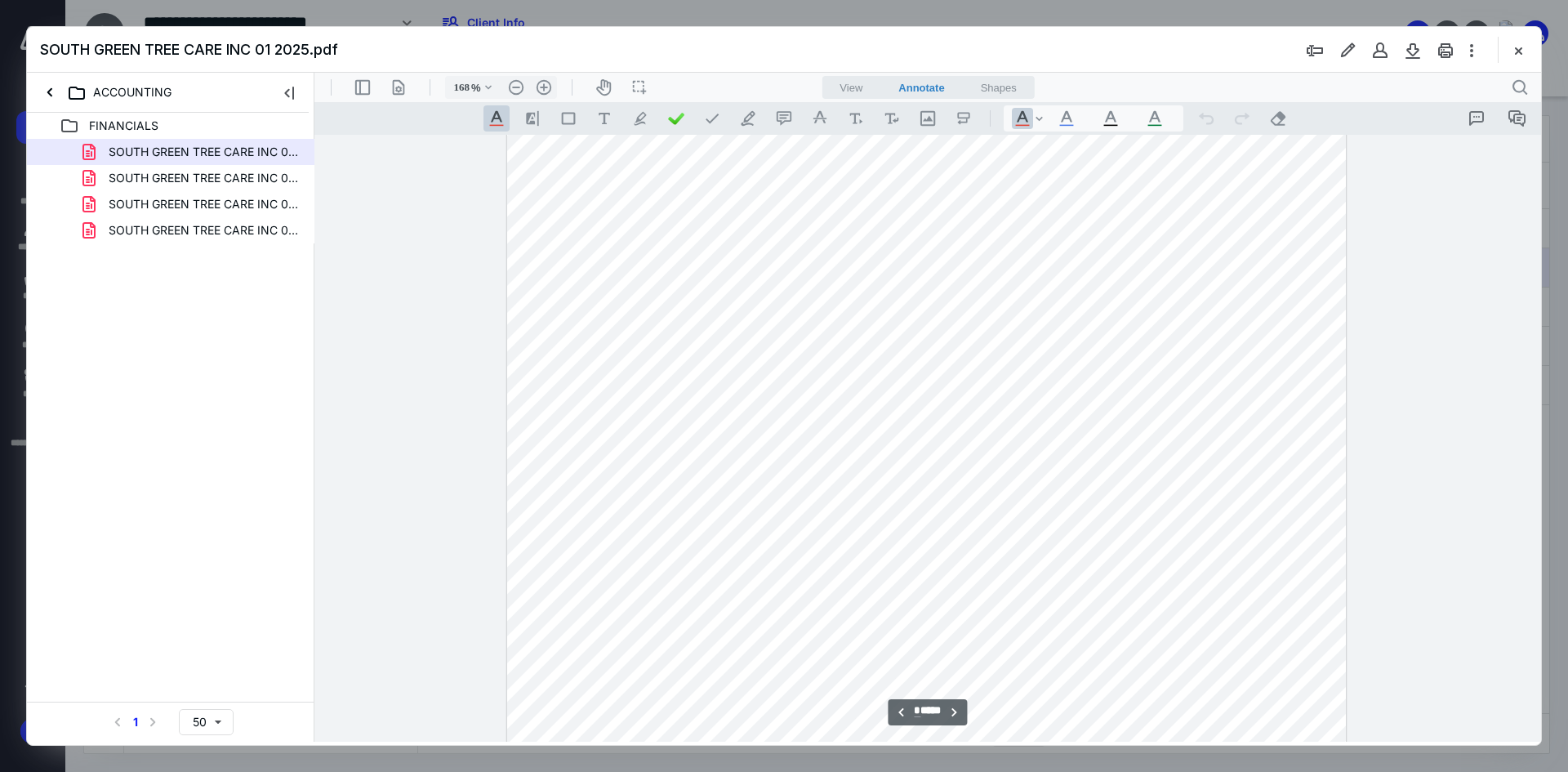 scroll, scrollTop: 7026, scrollLeft: 0, axis: vertical 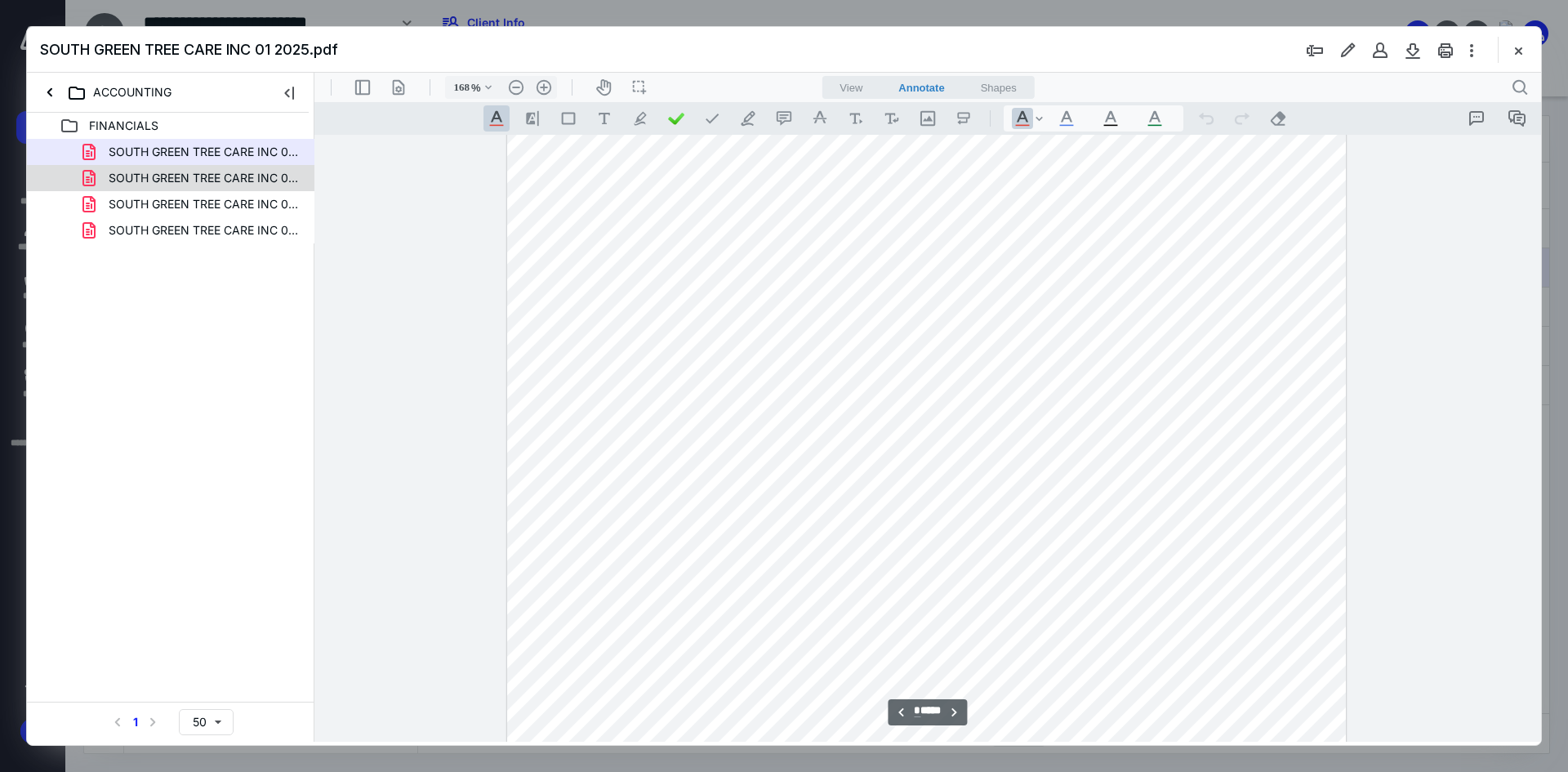 click on "SOUTH GREEN TREE CARE INC 02 2025.pdf" at bounding box center [171, 178] 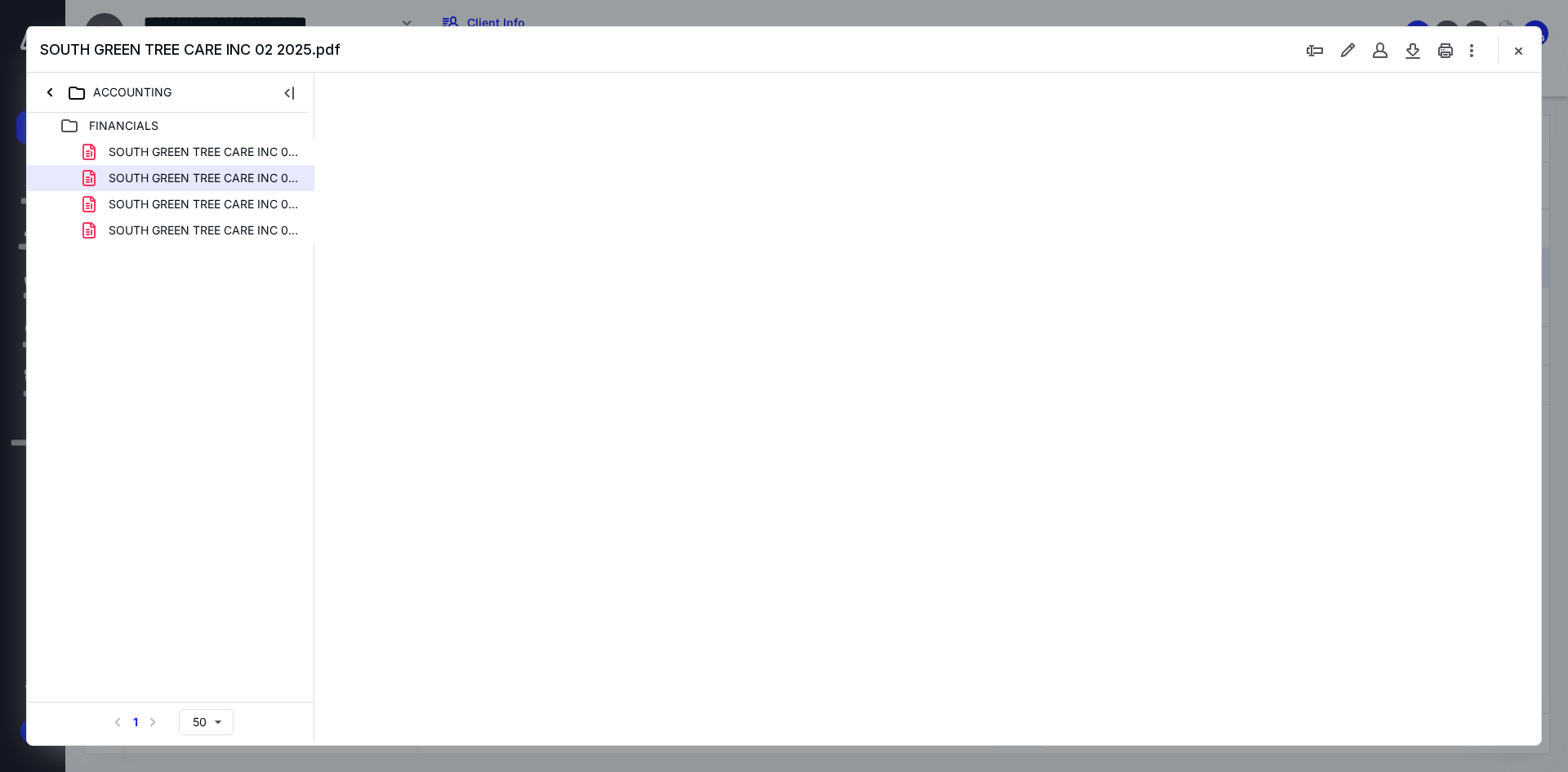 scroll, scrollTop: 65, scrollLeft: 0, axis: vertical 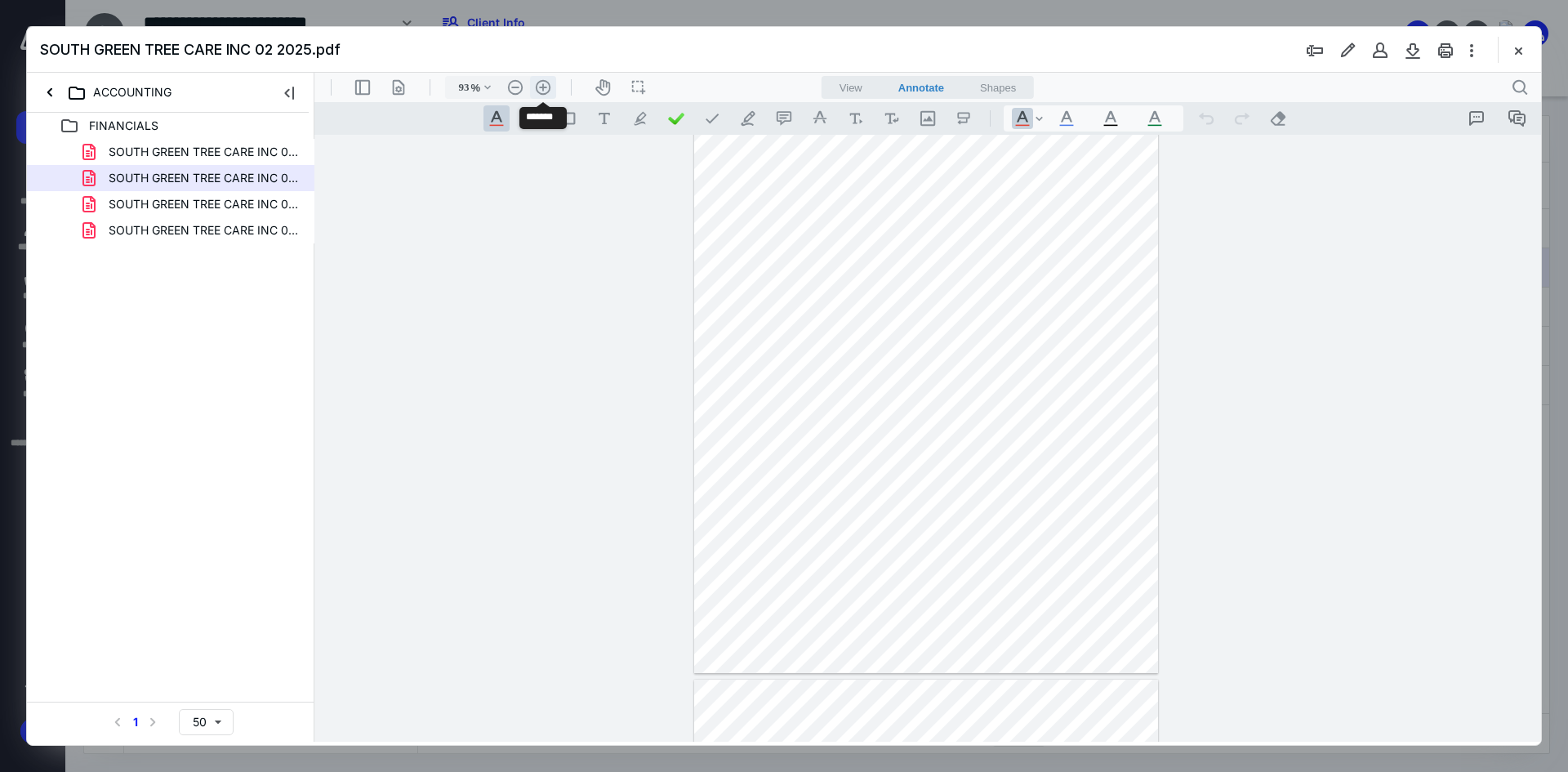 click on ".cls-1{fill:#abb0c4;} icon - header - zoom - in - line" at bounding box center [543, 87] 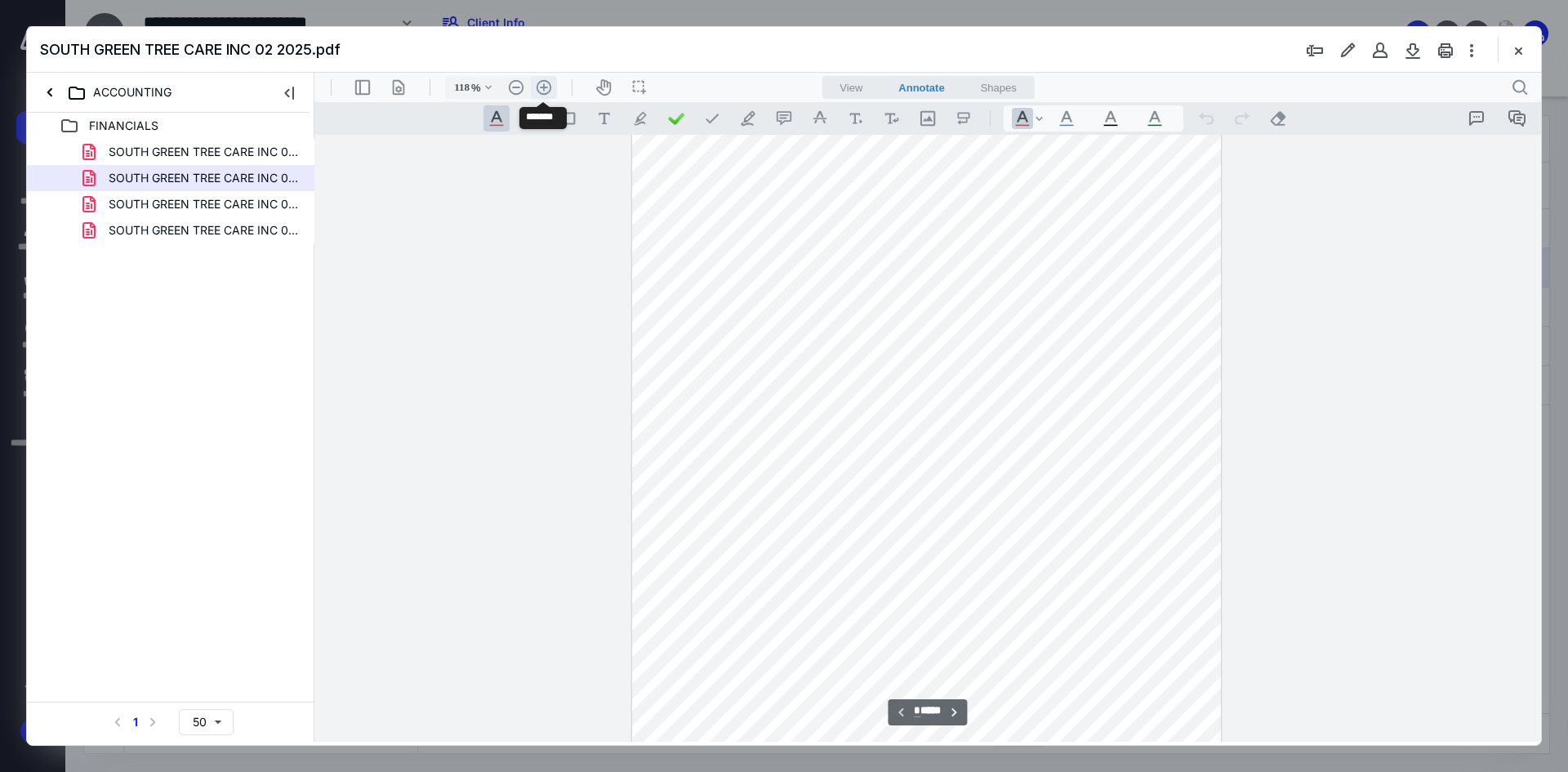 click on ".cls-1{fill:#abb0c4;} icon - header - zoom - in - line" at bounding box center (544, 87) 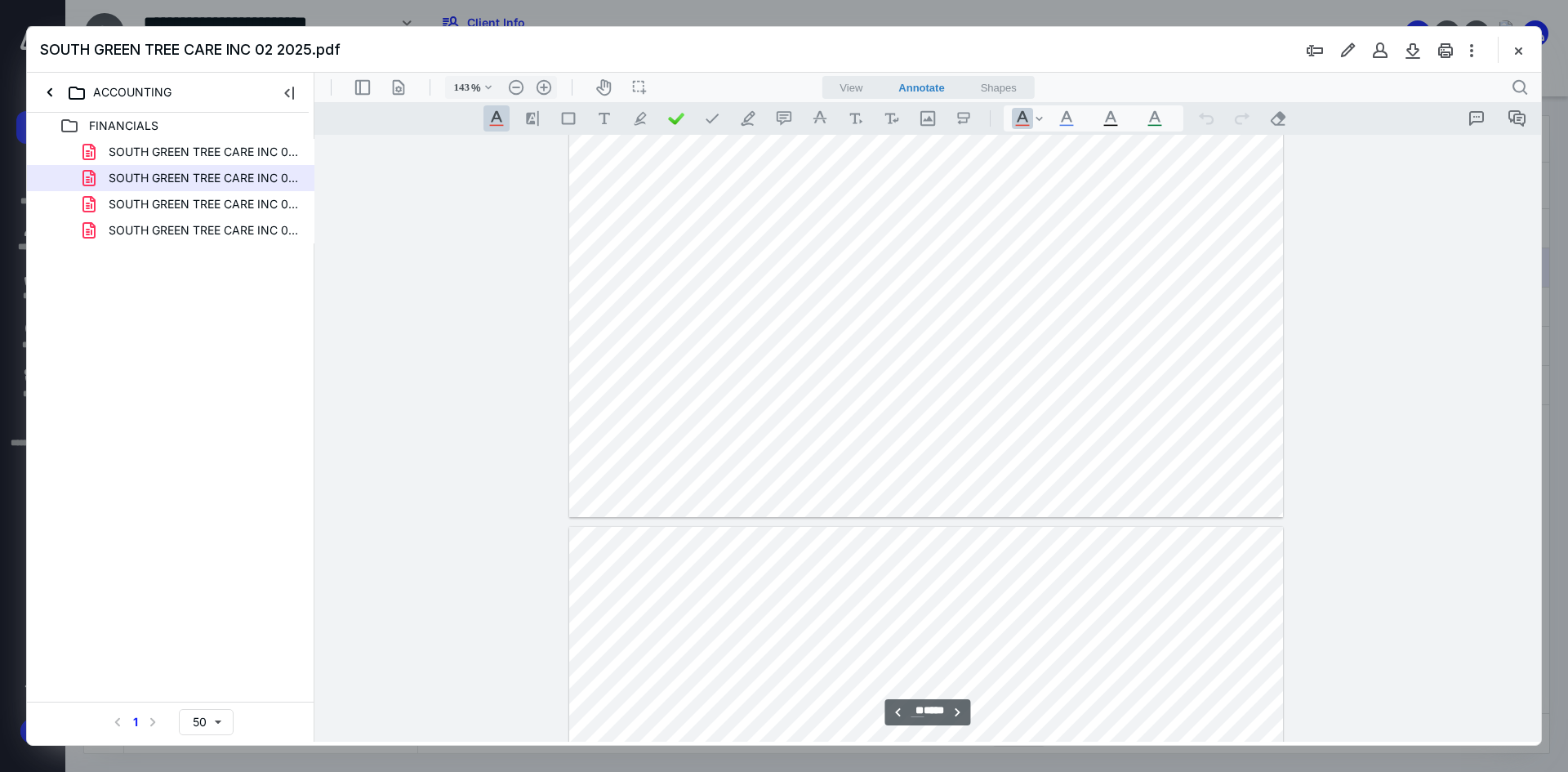 scroll, scrollTop: 16747, scrollLeft: 0, axis: vertical 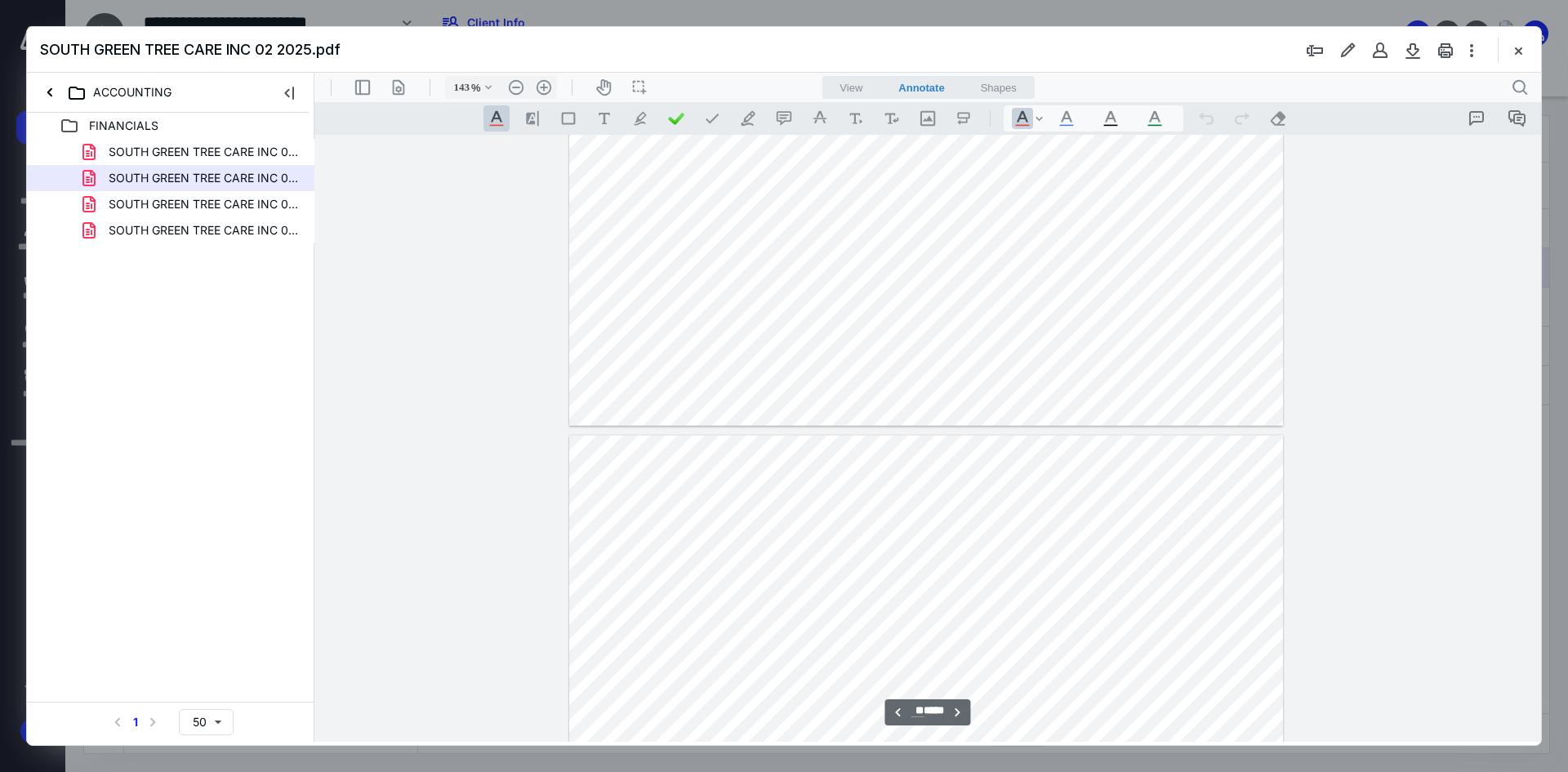 type on "**" 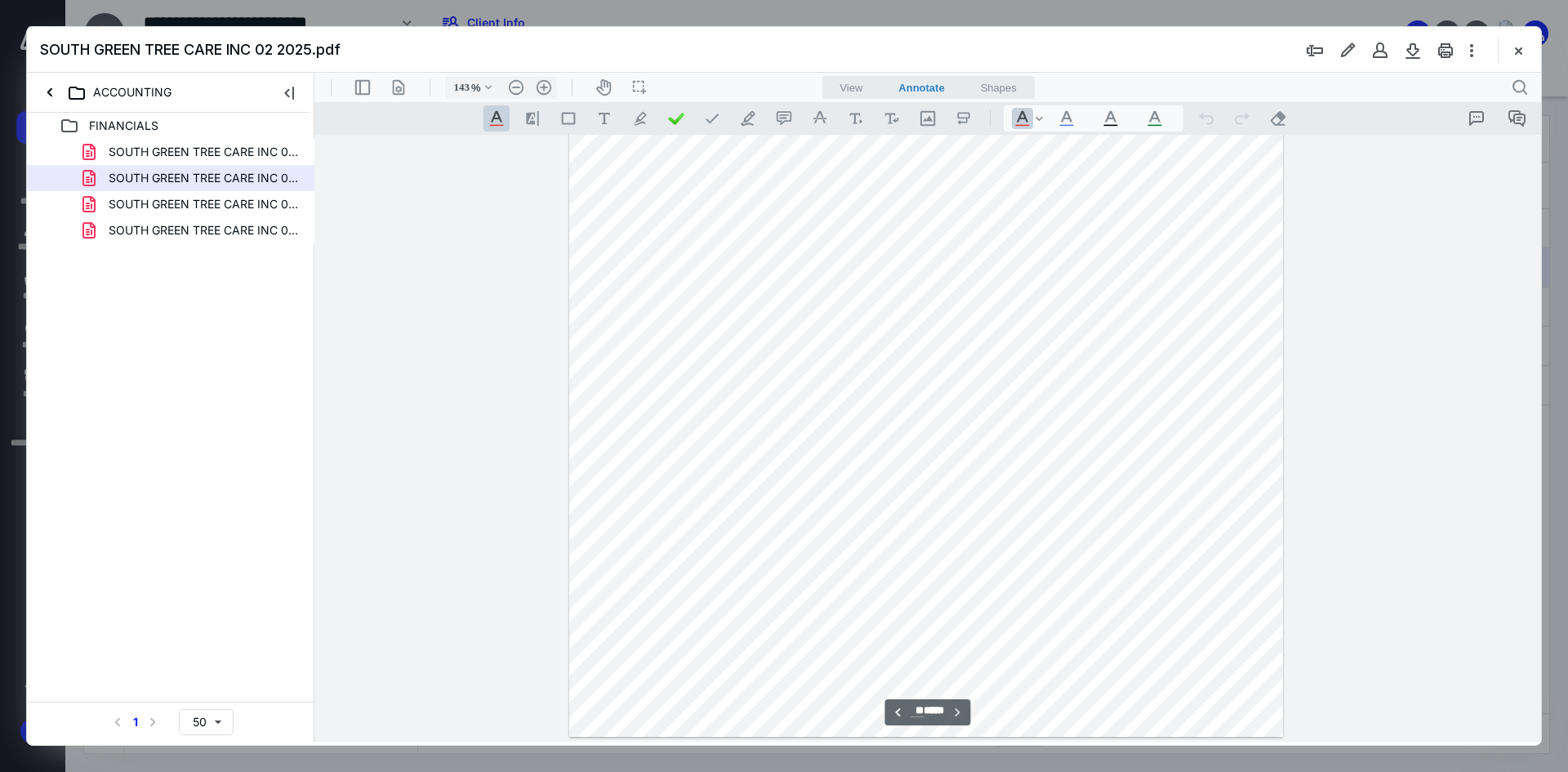 scroll, scrollTop: 16726, scrollLeft: 0, axis: vertical 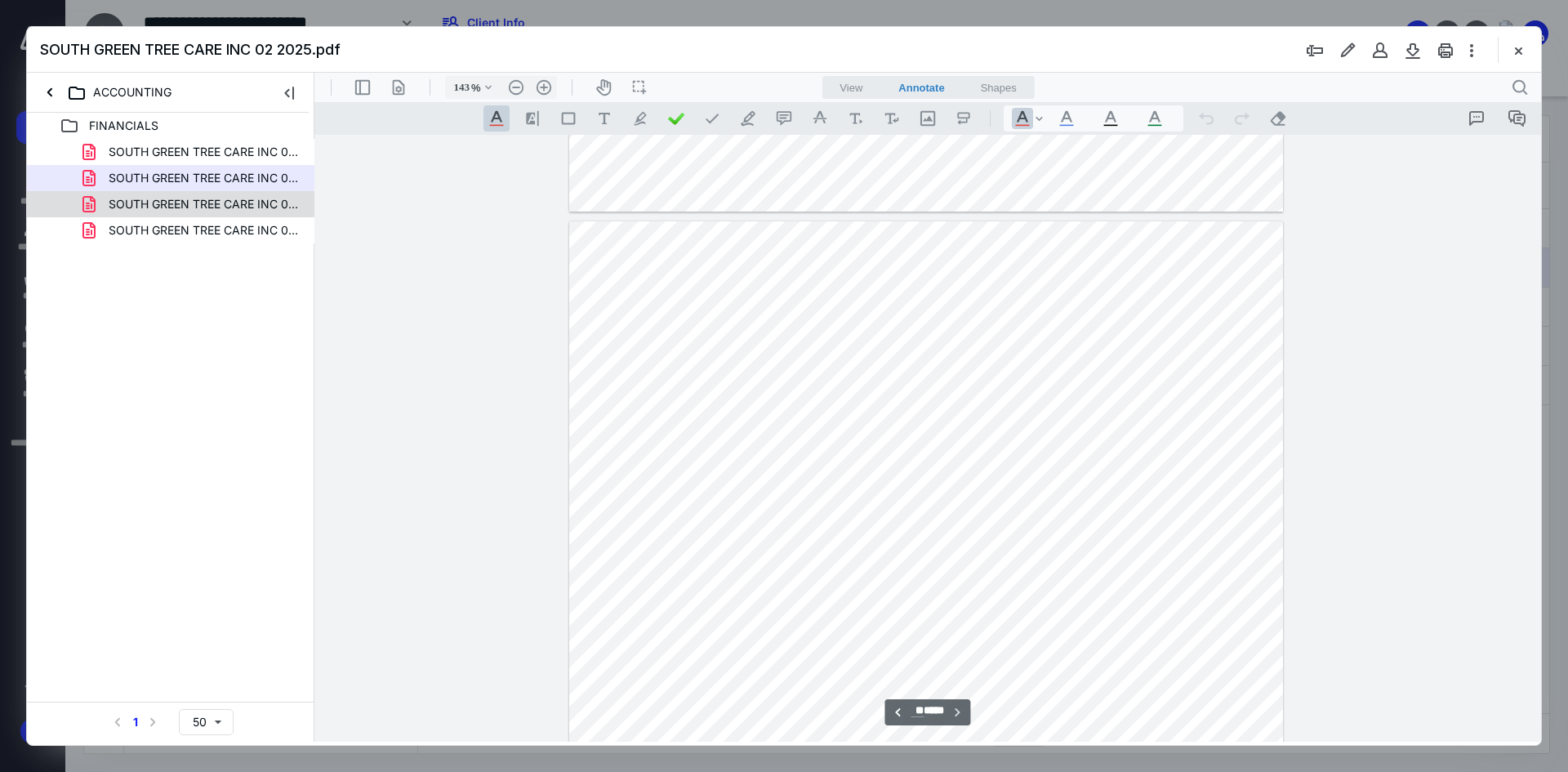 click on "SOUTH GREEN TREE CARE INC 03 2025.pdf" at bounding box center (203, 204) 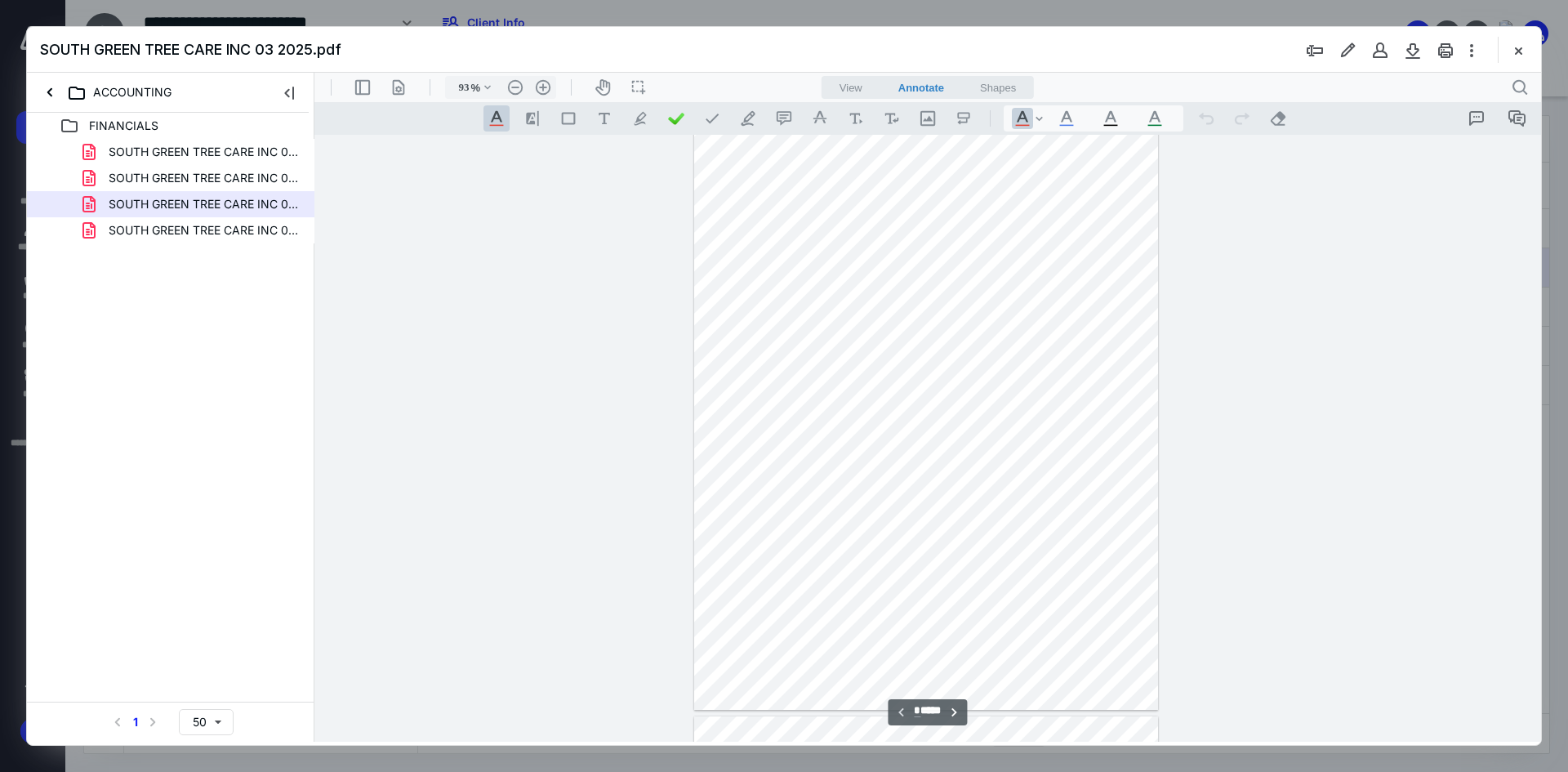 scroll, scrollTop: 0, scrollLeft: 0, axis: both 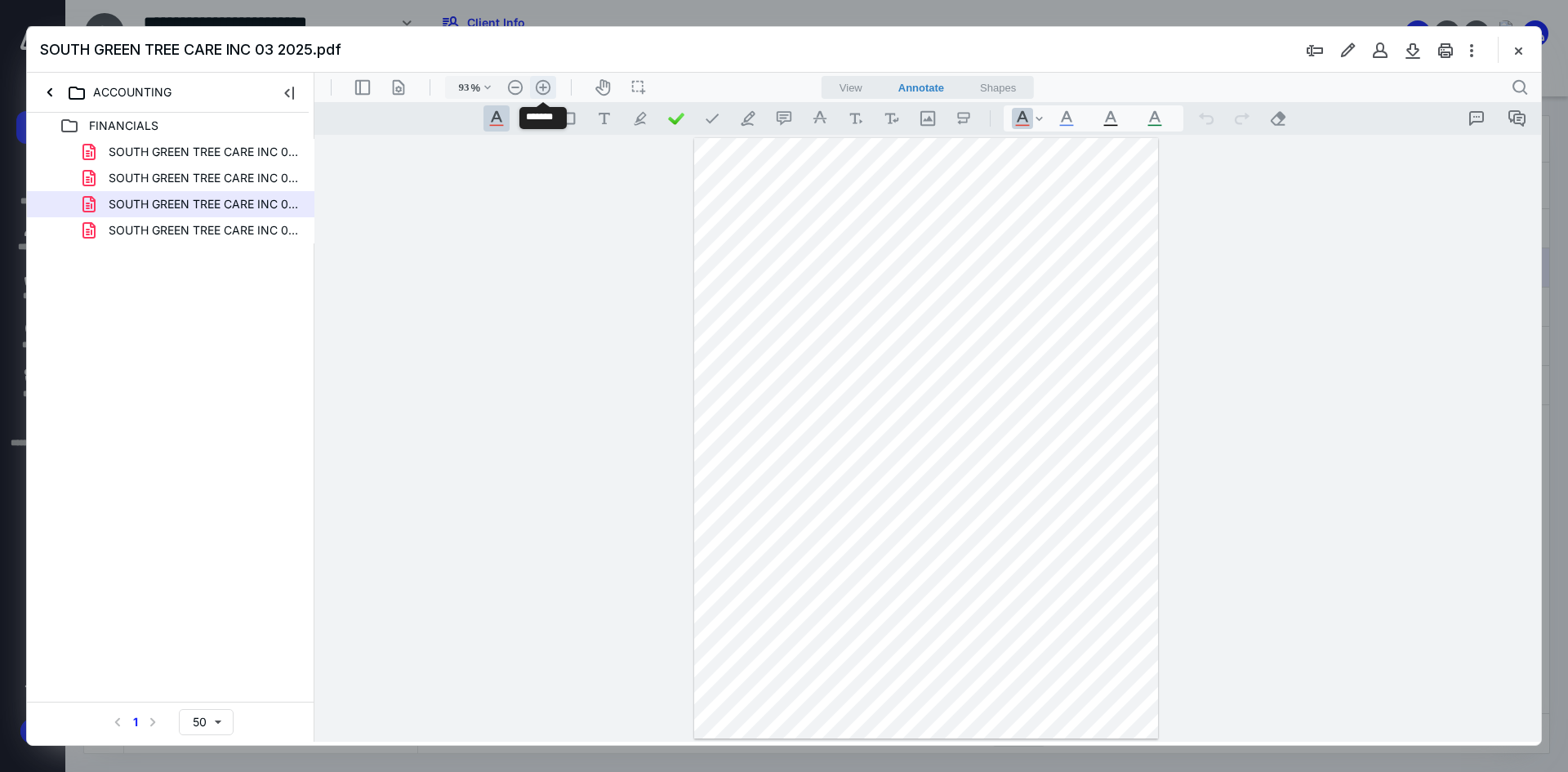 click on ".cls-1{fill:#abb0c4;} icon - header - zoom - in - line" at bounding box center [543, 87] 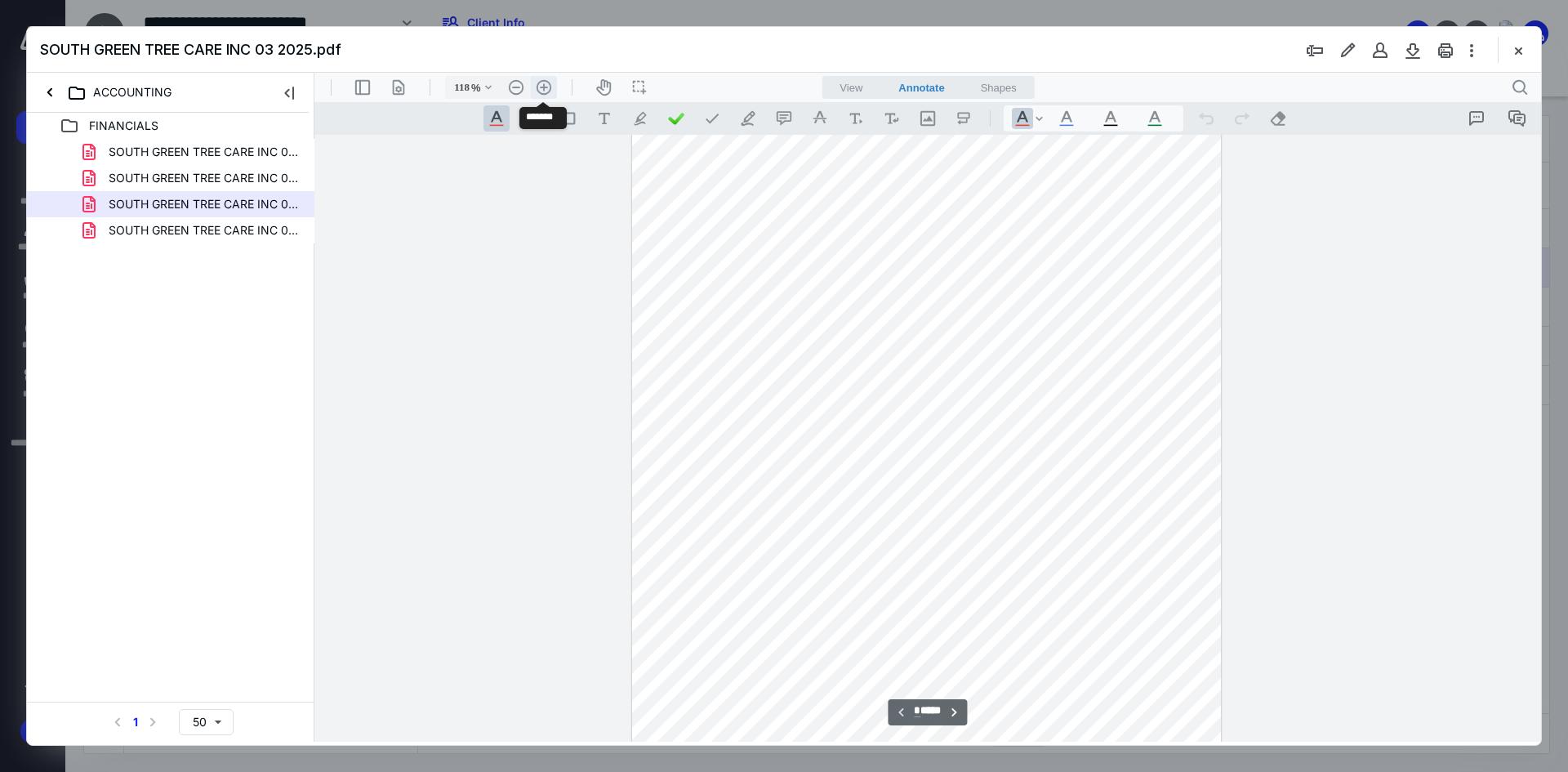 click on ".cls-1{fill:#abb0c4;} icon - header - zoom - in - line" at bounding box center (544, 87) 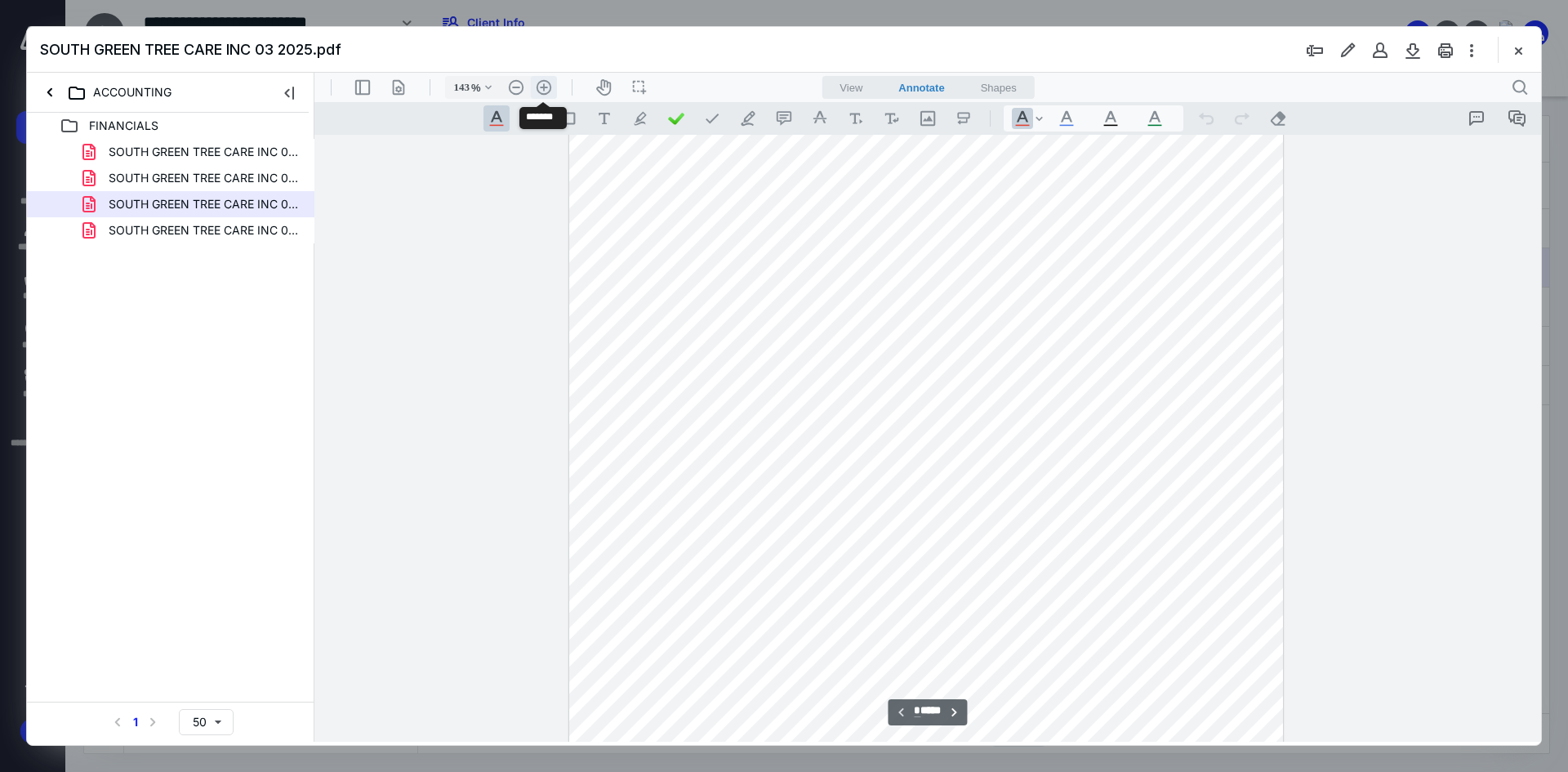 click on ".cls-1{fill:#abb0c4;} icon - header - zoom - in - line" at bounding box center [544, 87] 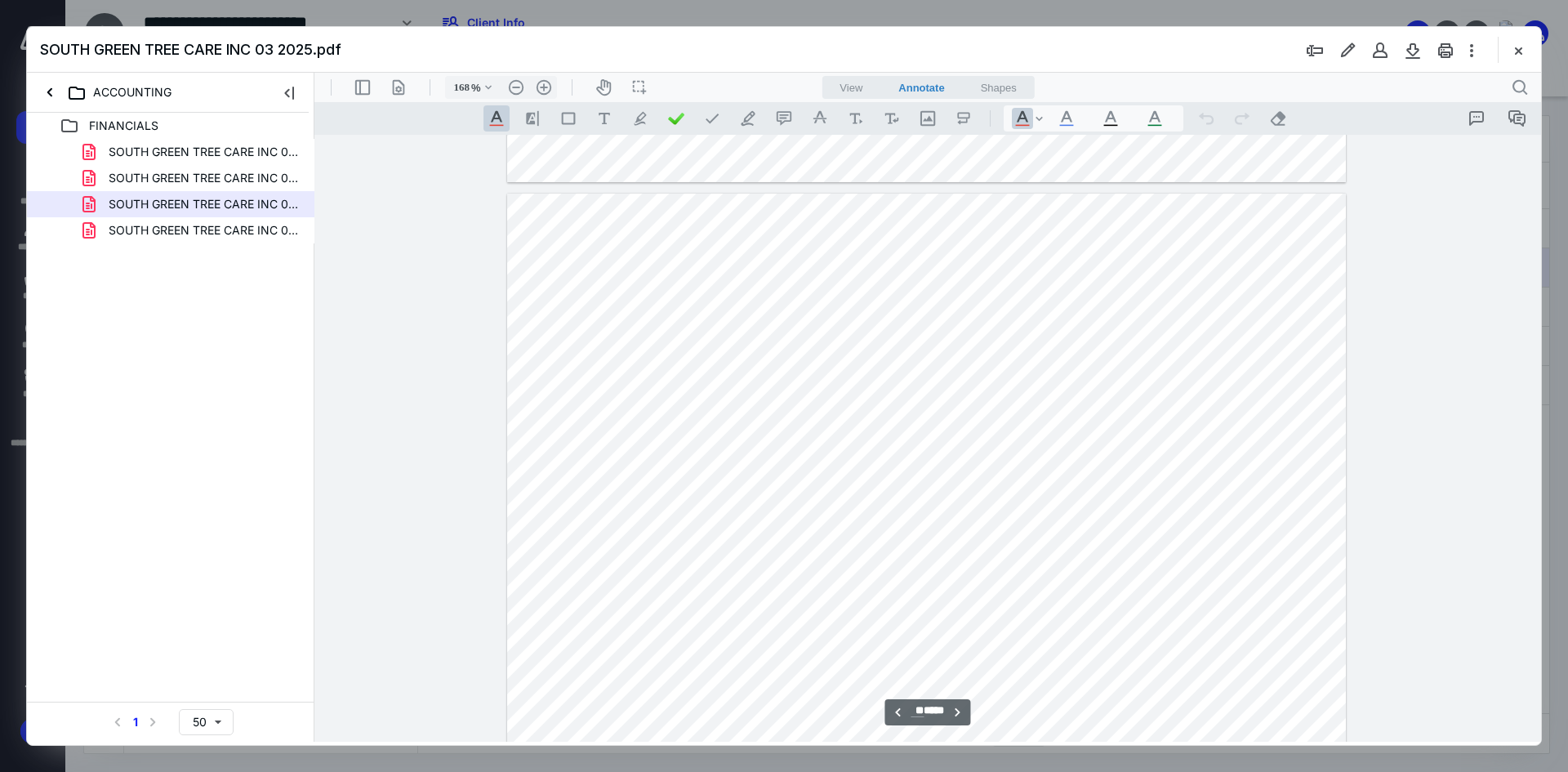 scroll, scrollTop: 14296, scrollLeft: 0, axis: vertical 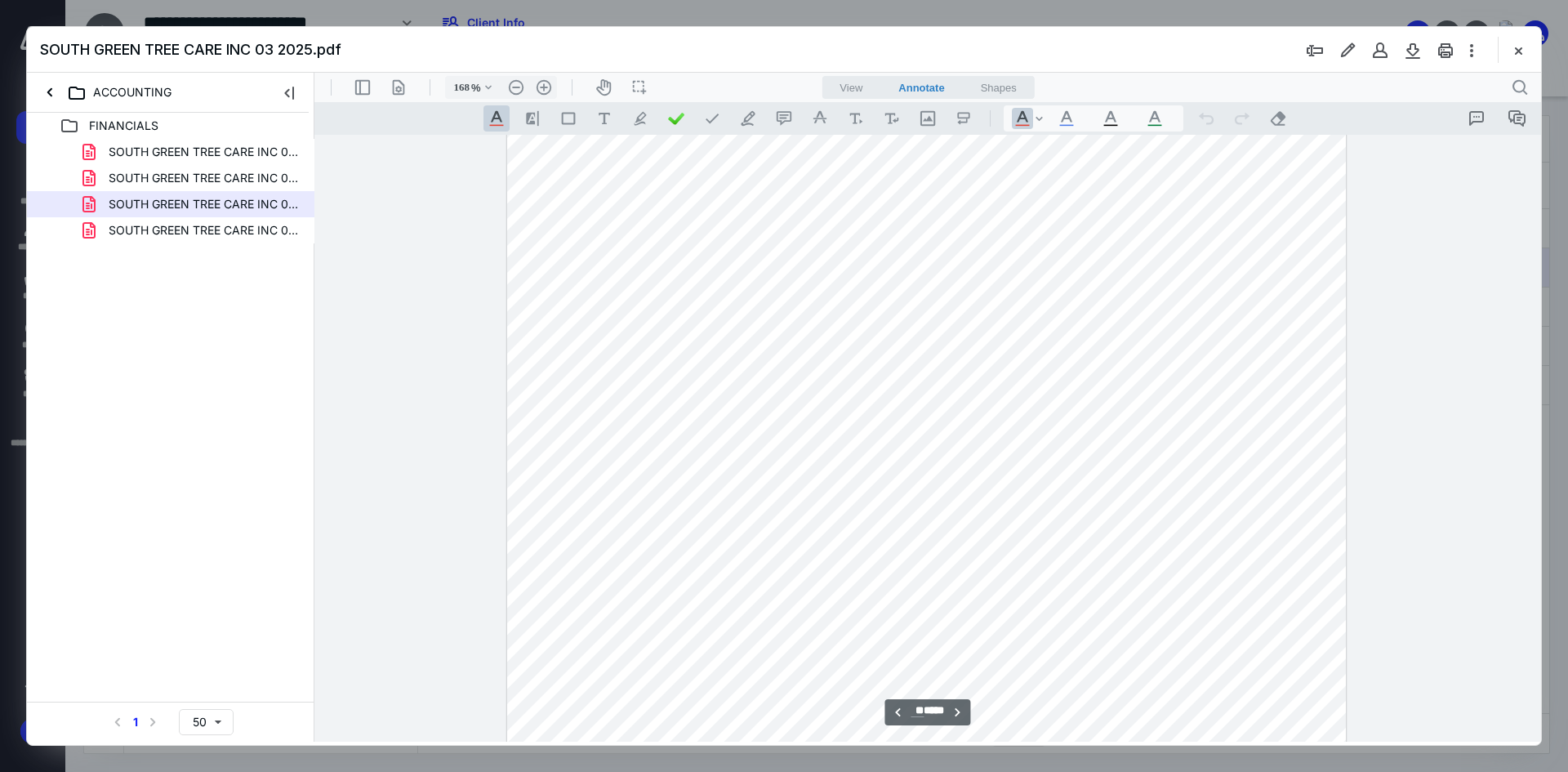 type on "**" 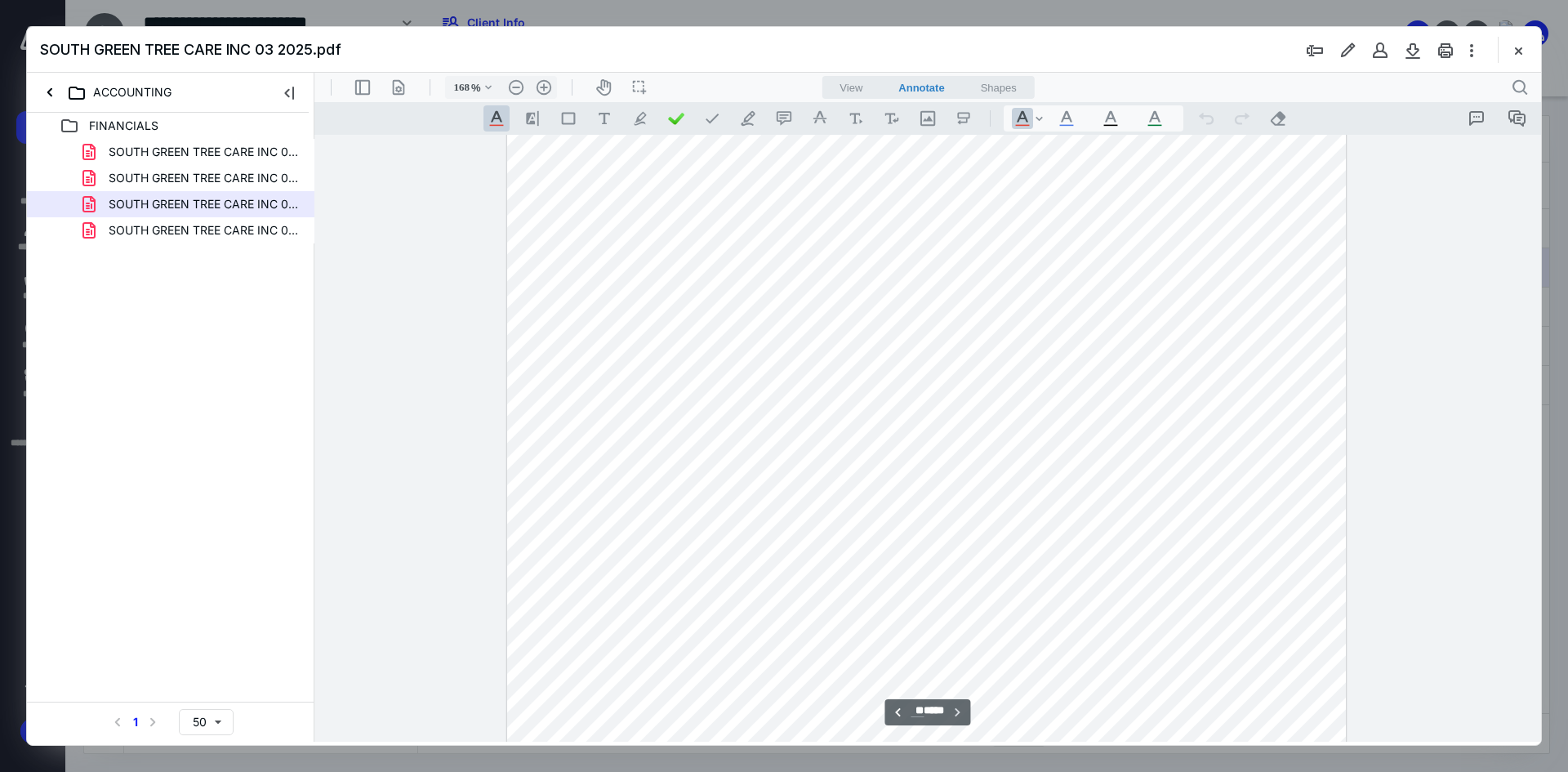 scroll, scrollTop: 22433, scrollLeft: 0, axis: vertical 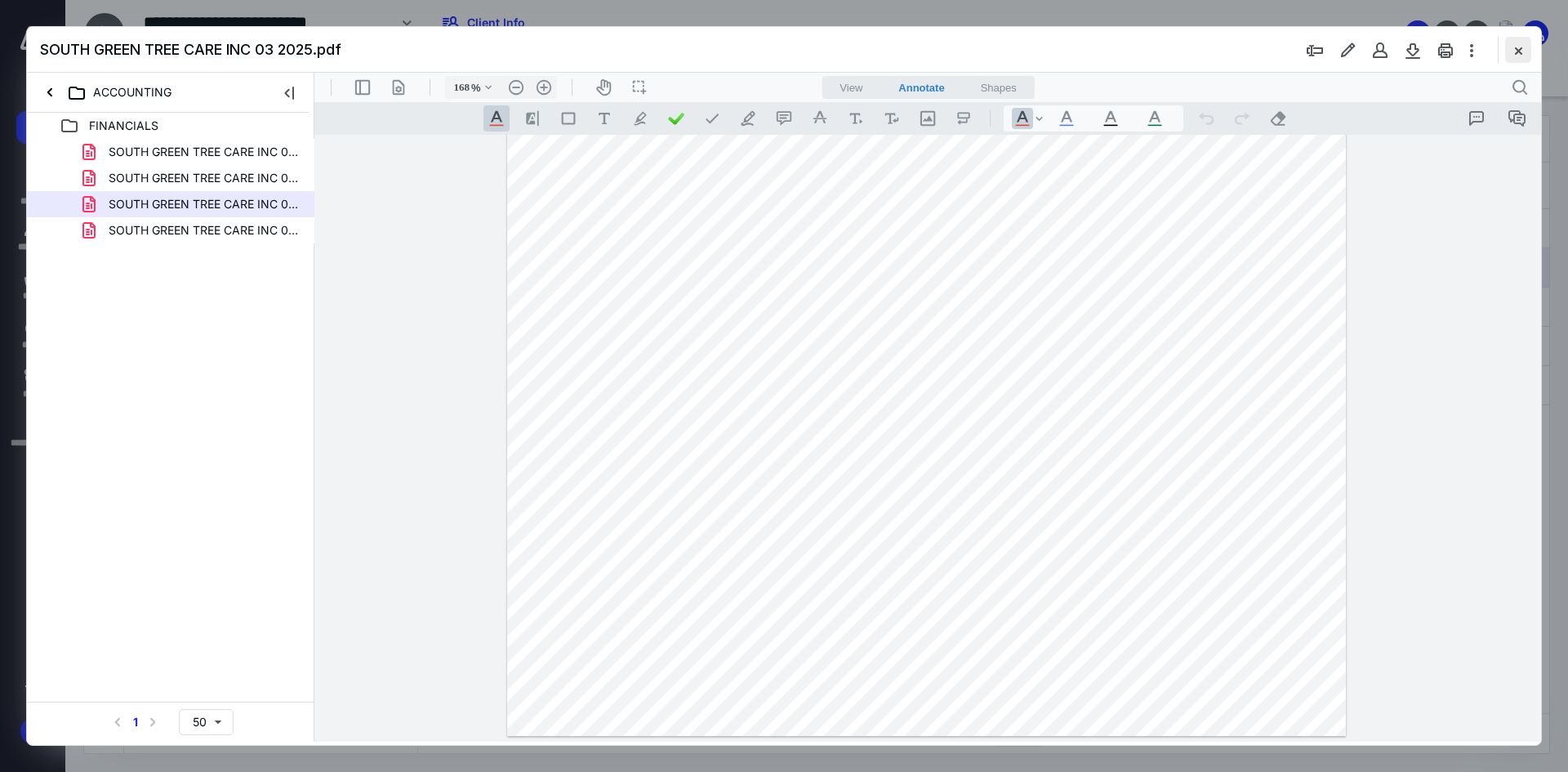 click at bounding box center [1518, 50] 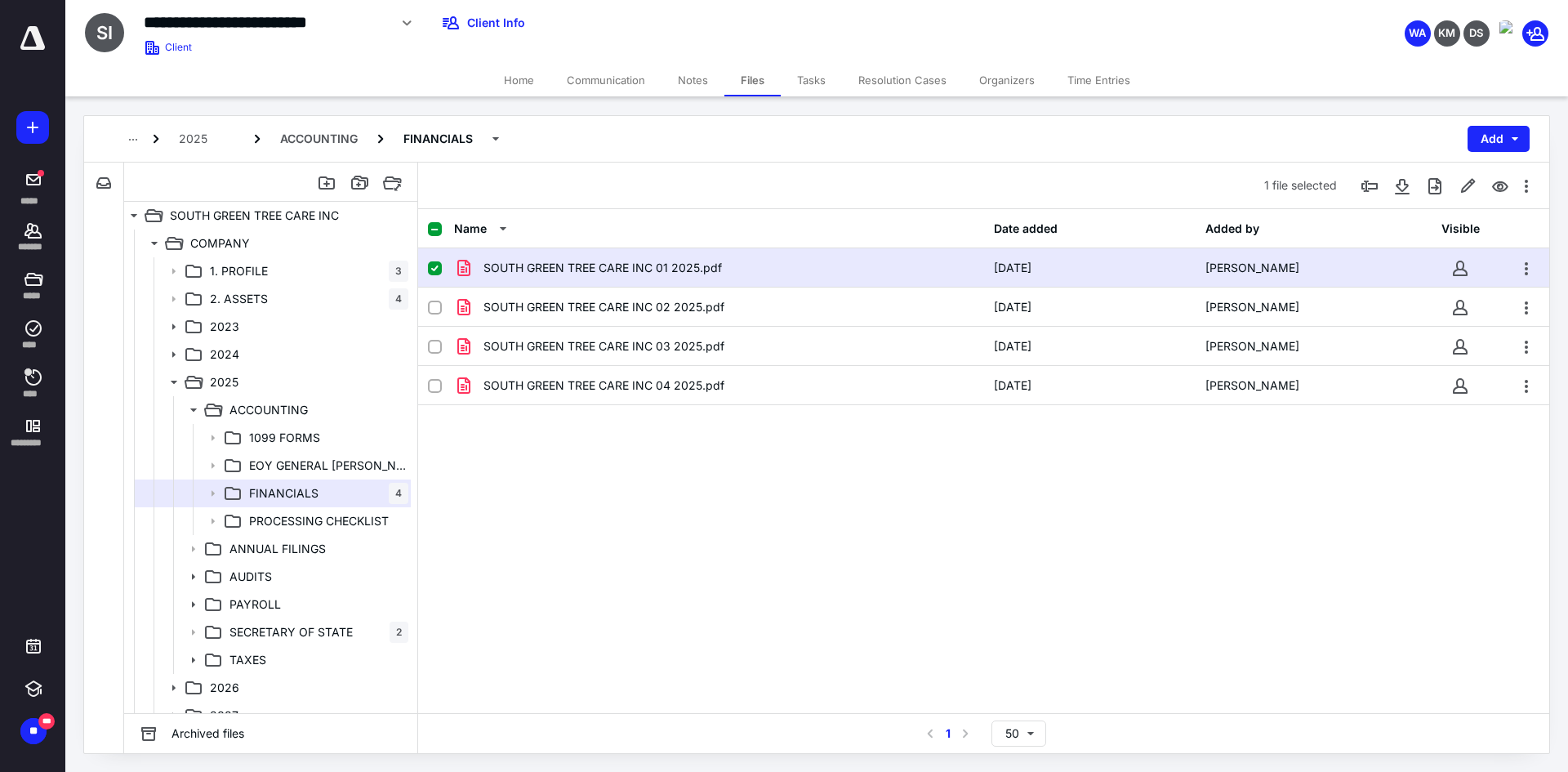 click on "Home" at bounding box center [519, 80] 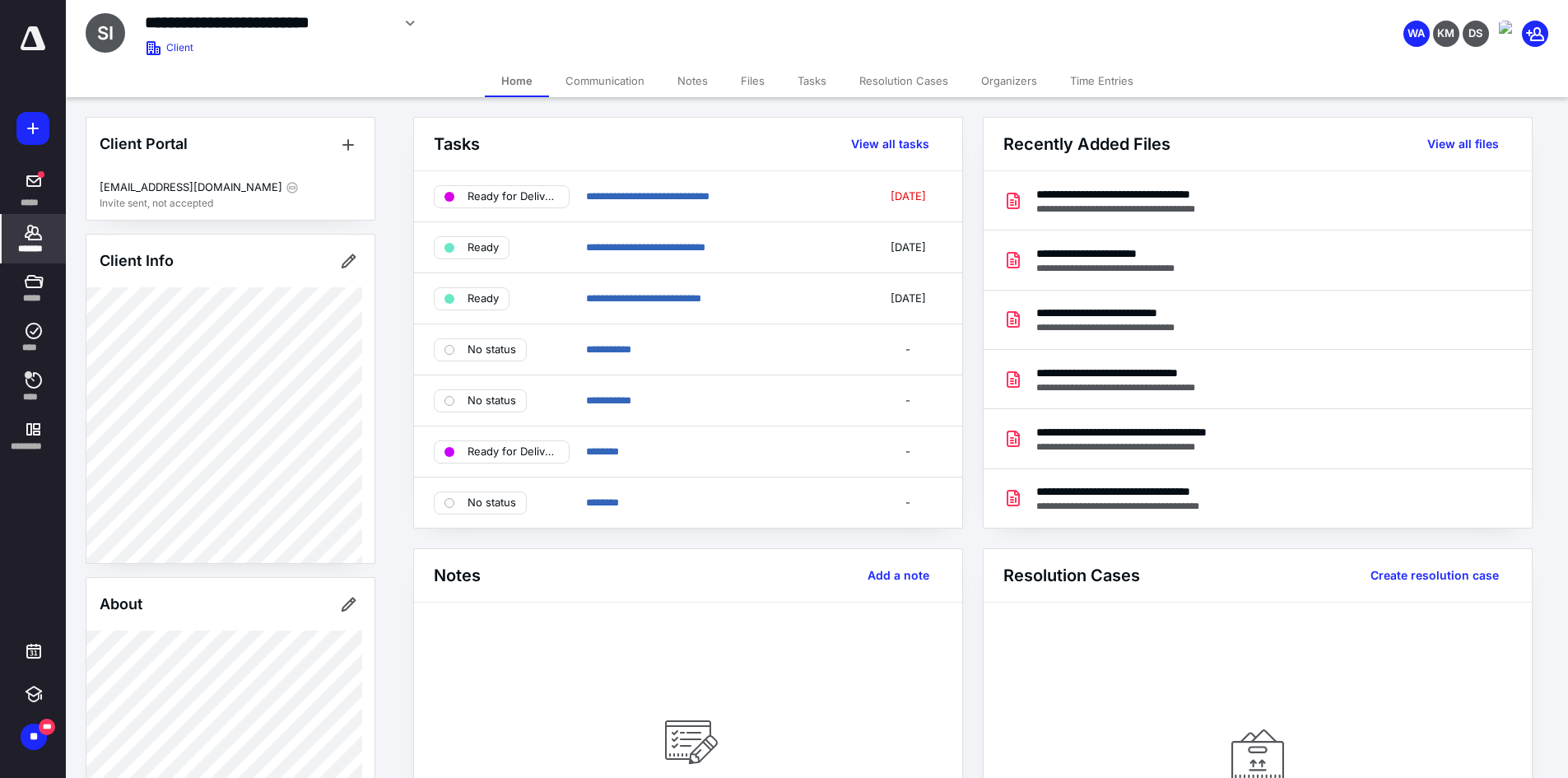click on "Files" at bounding box center (752, 81) 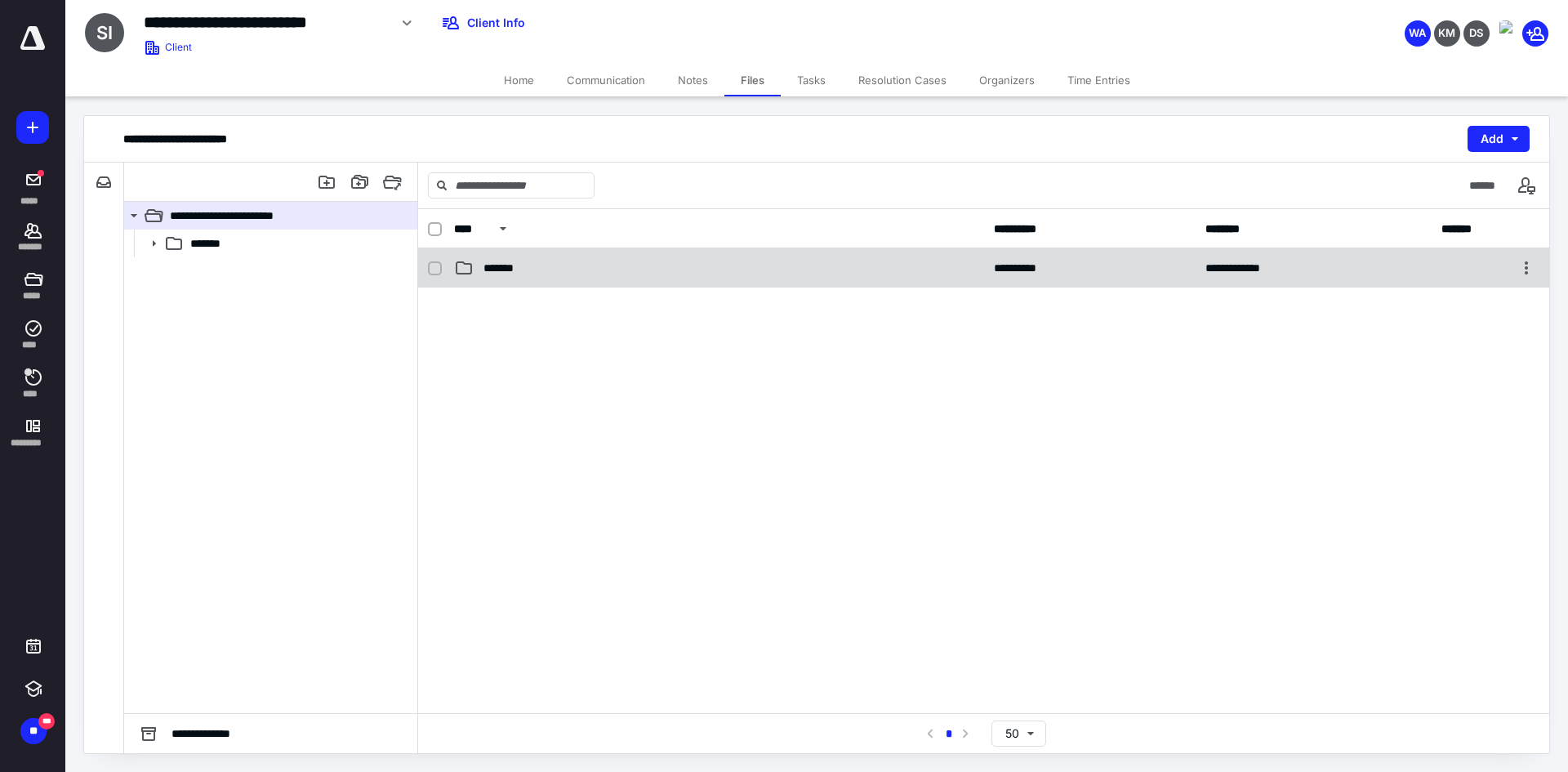 click on "*******" at bounding box center (512, 268) 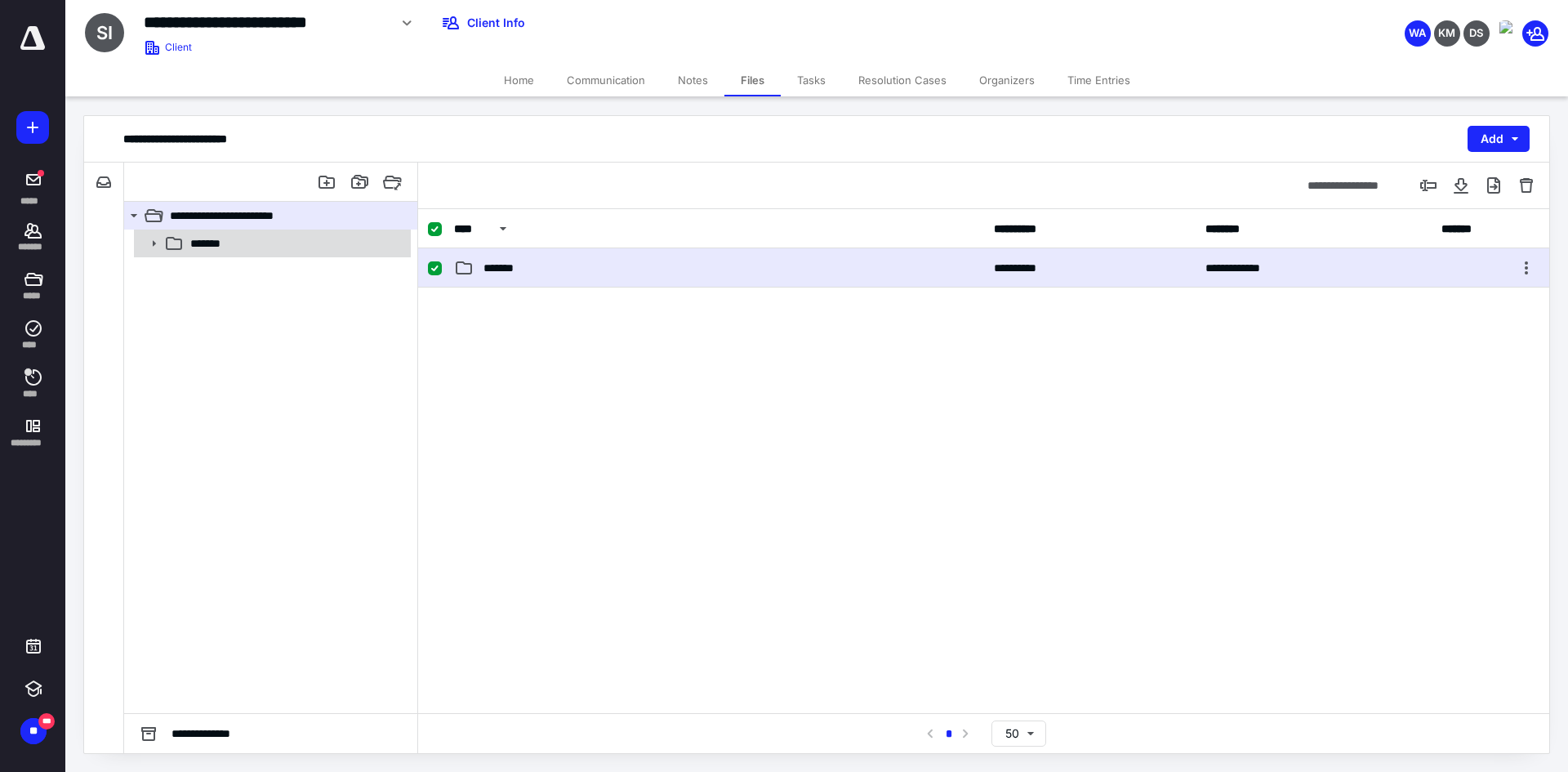 click 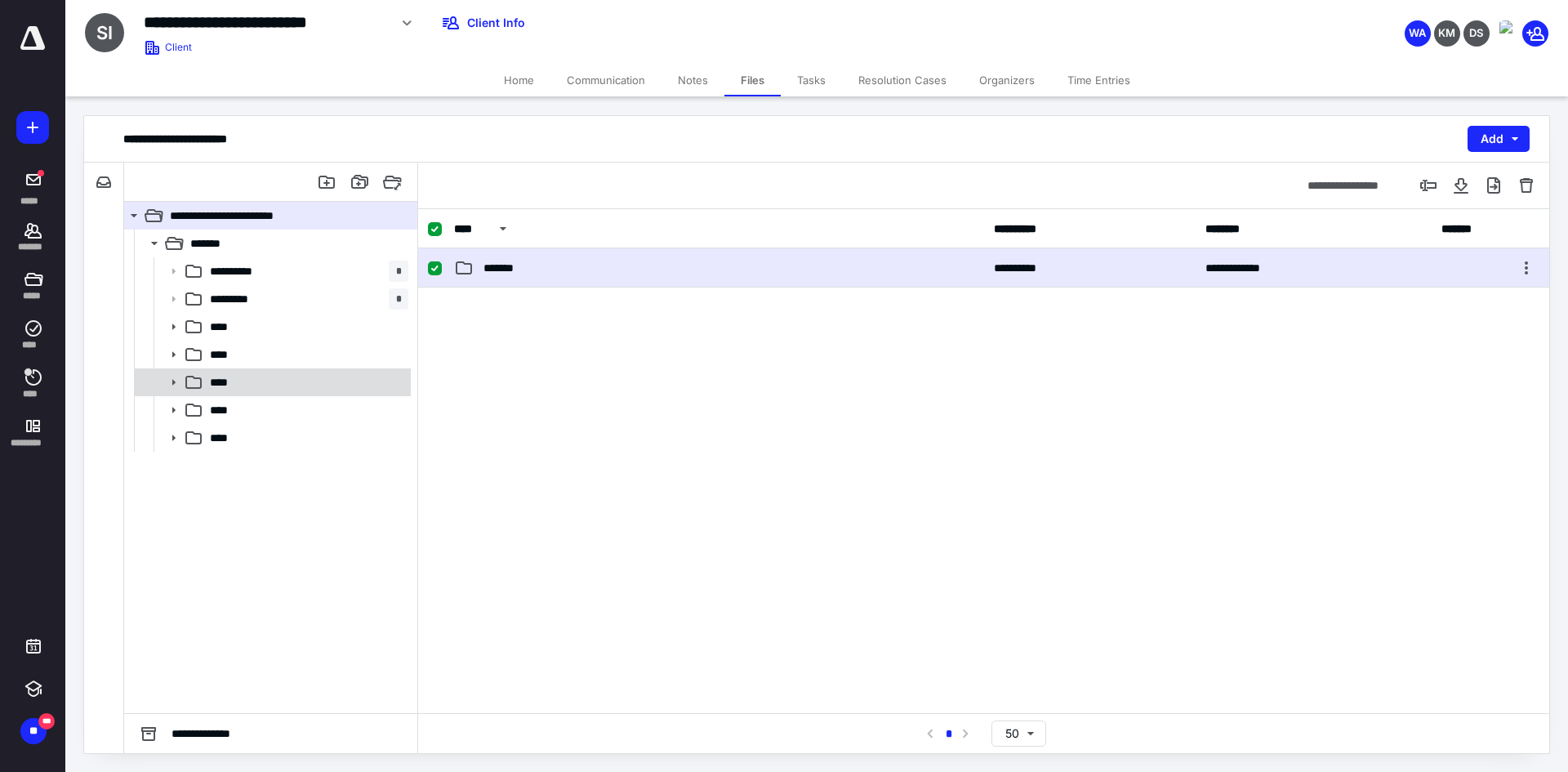 click 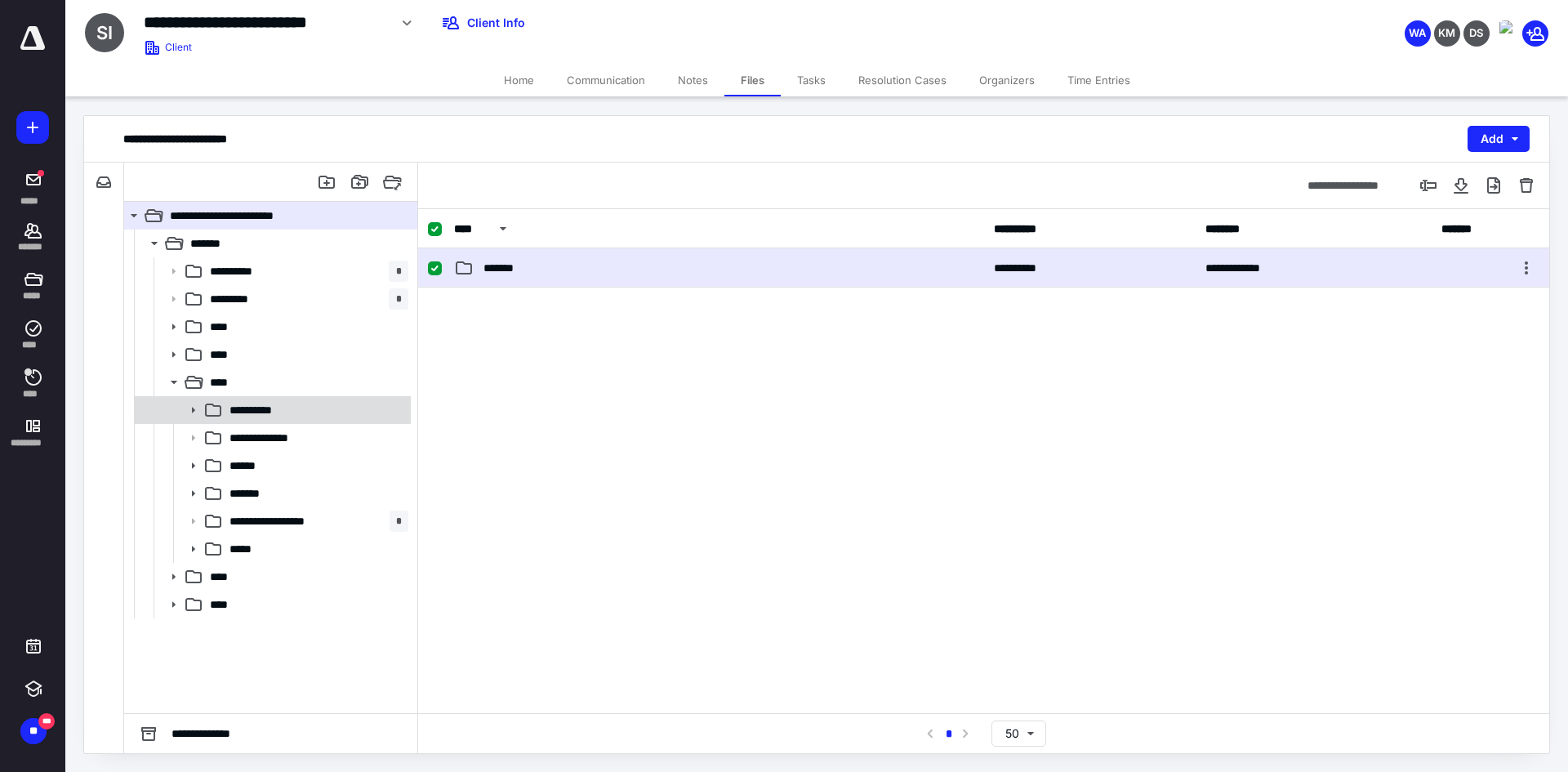 click on "**********" at bounding box center (268, 410) 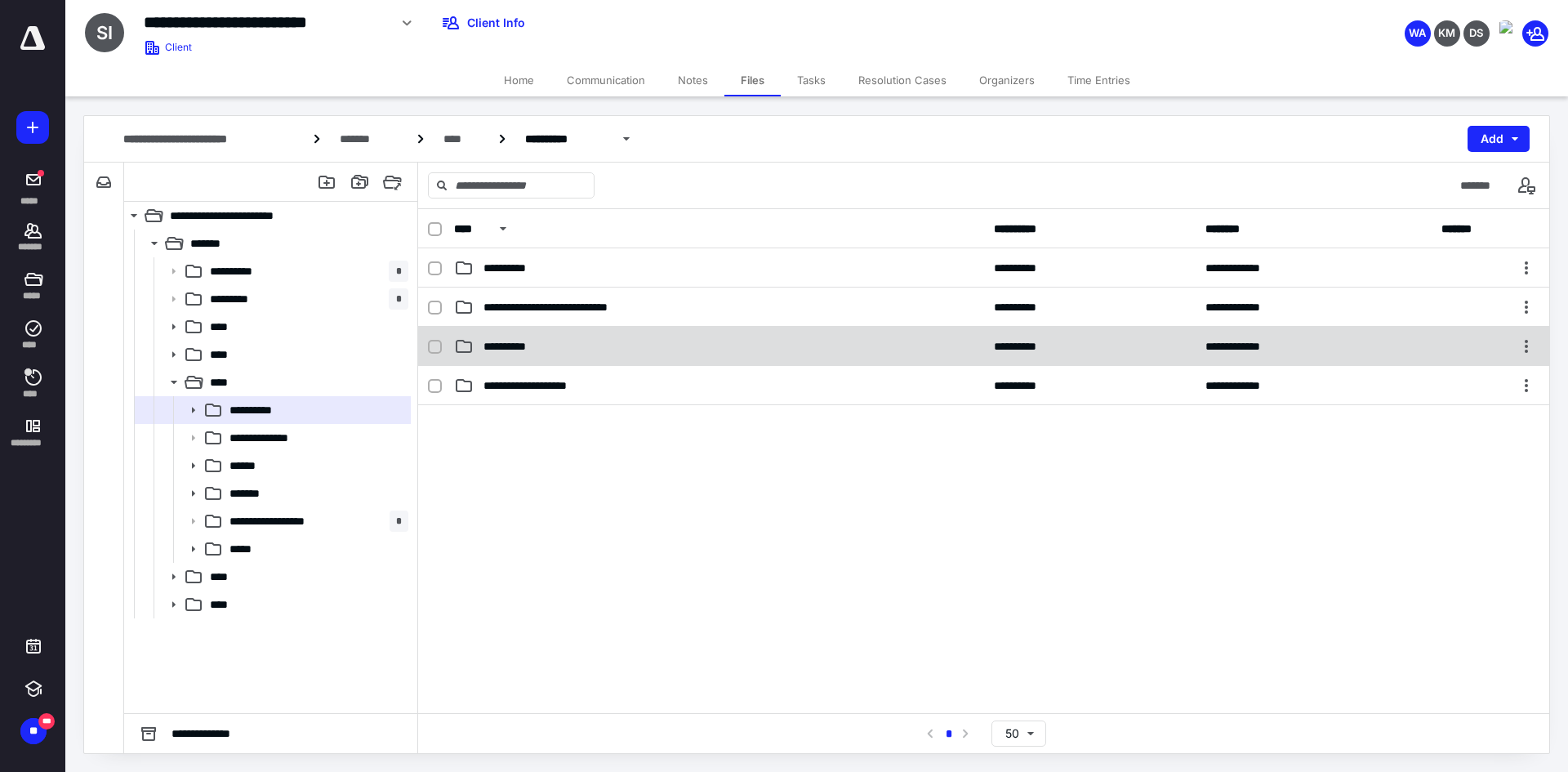 click on "**********" at bounding box center (517, 346) 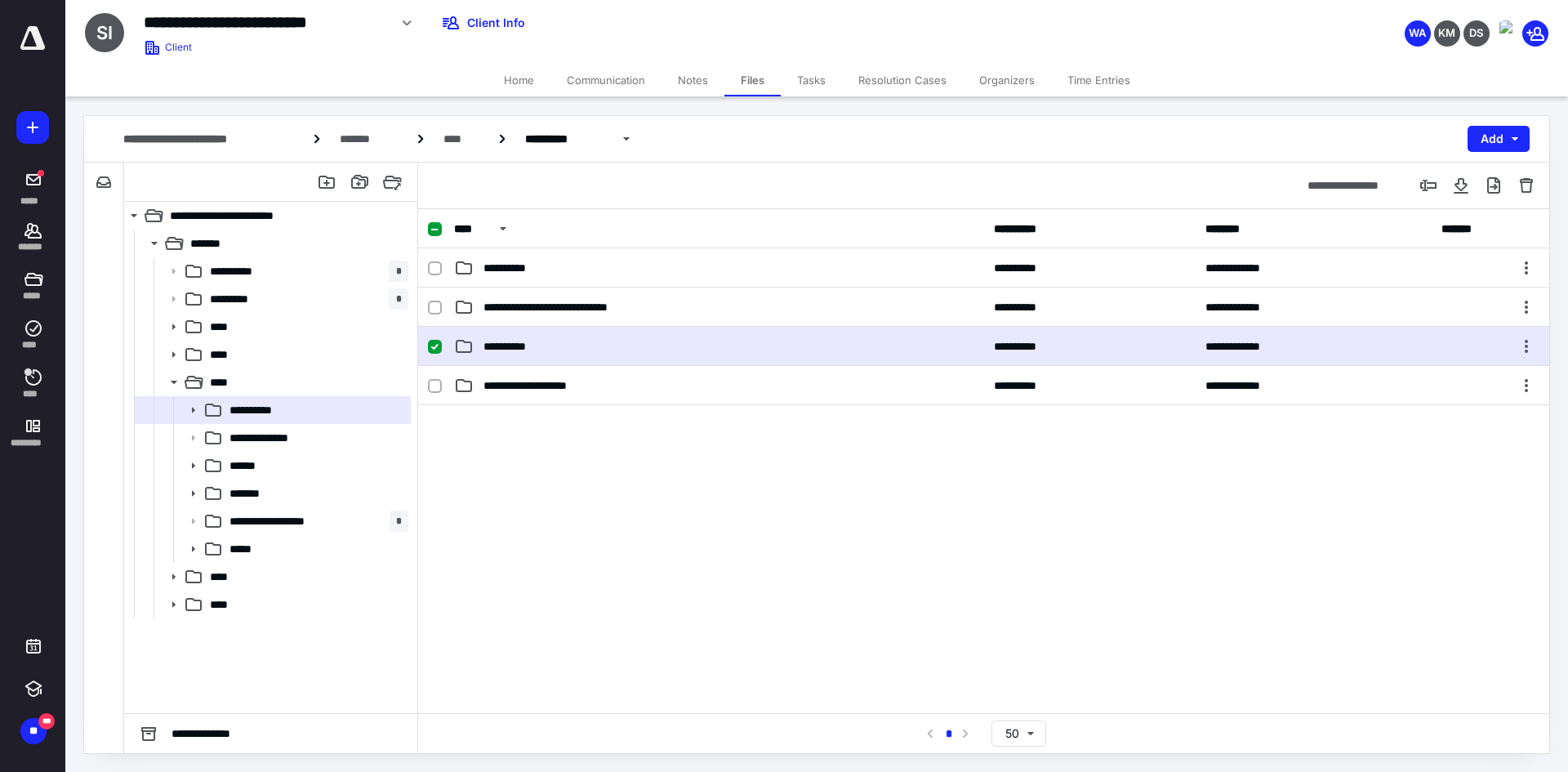 click on "**********" at bounding box center (517, 346) 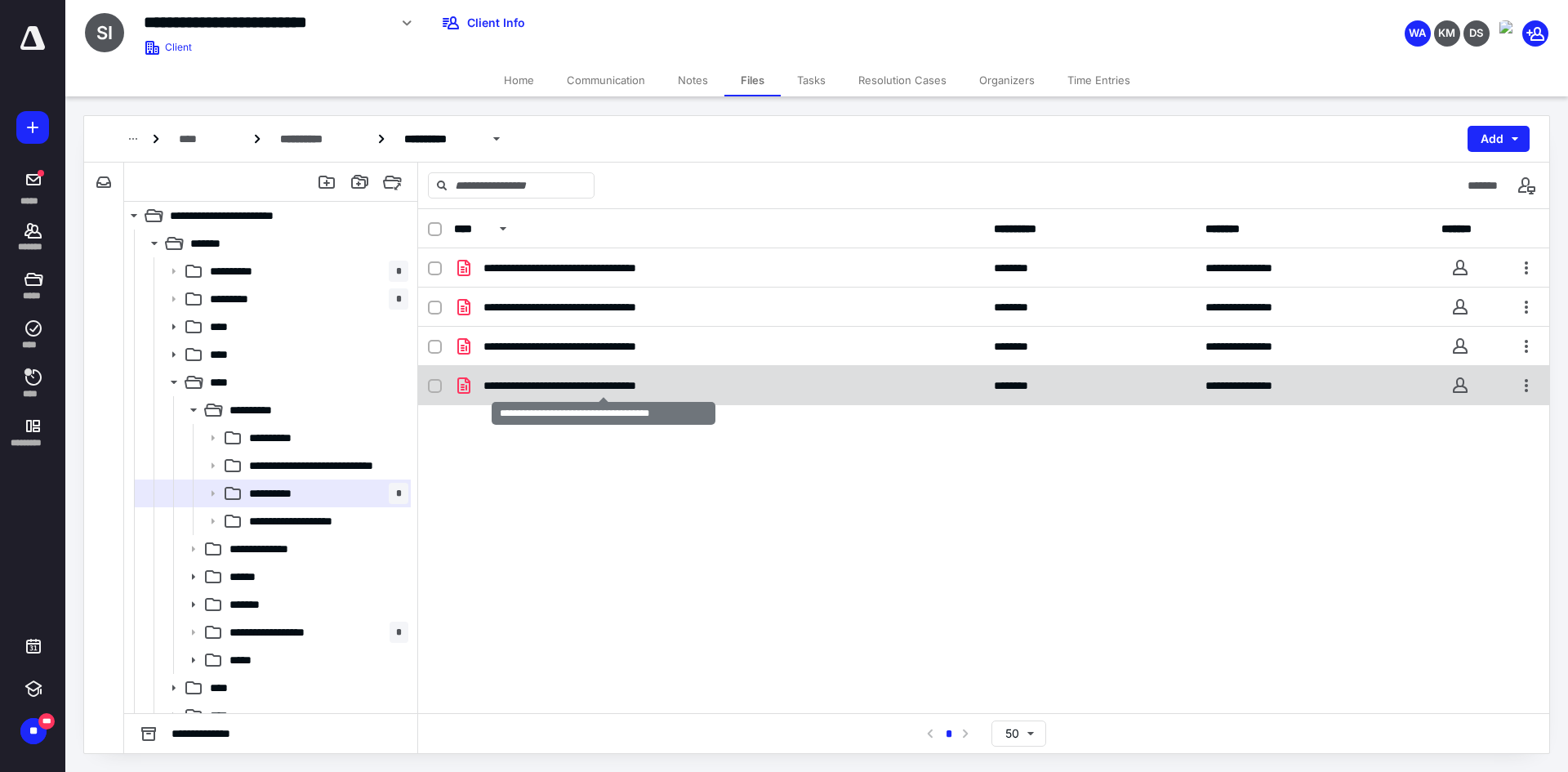click on "**********" at bounding box center (604, 386) 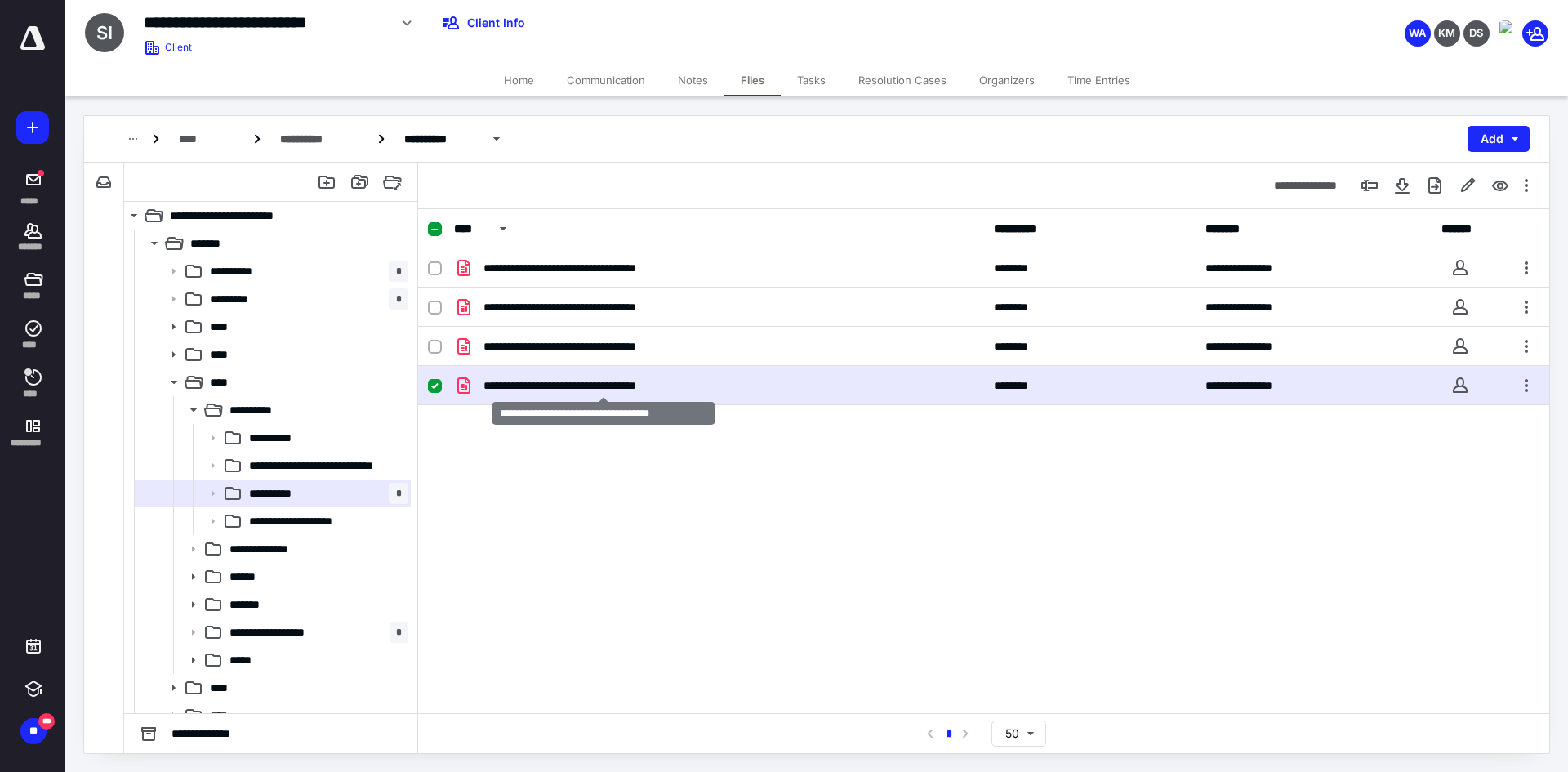 checkbox on "true" 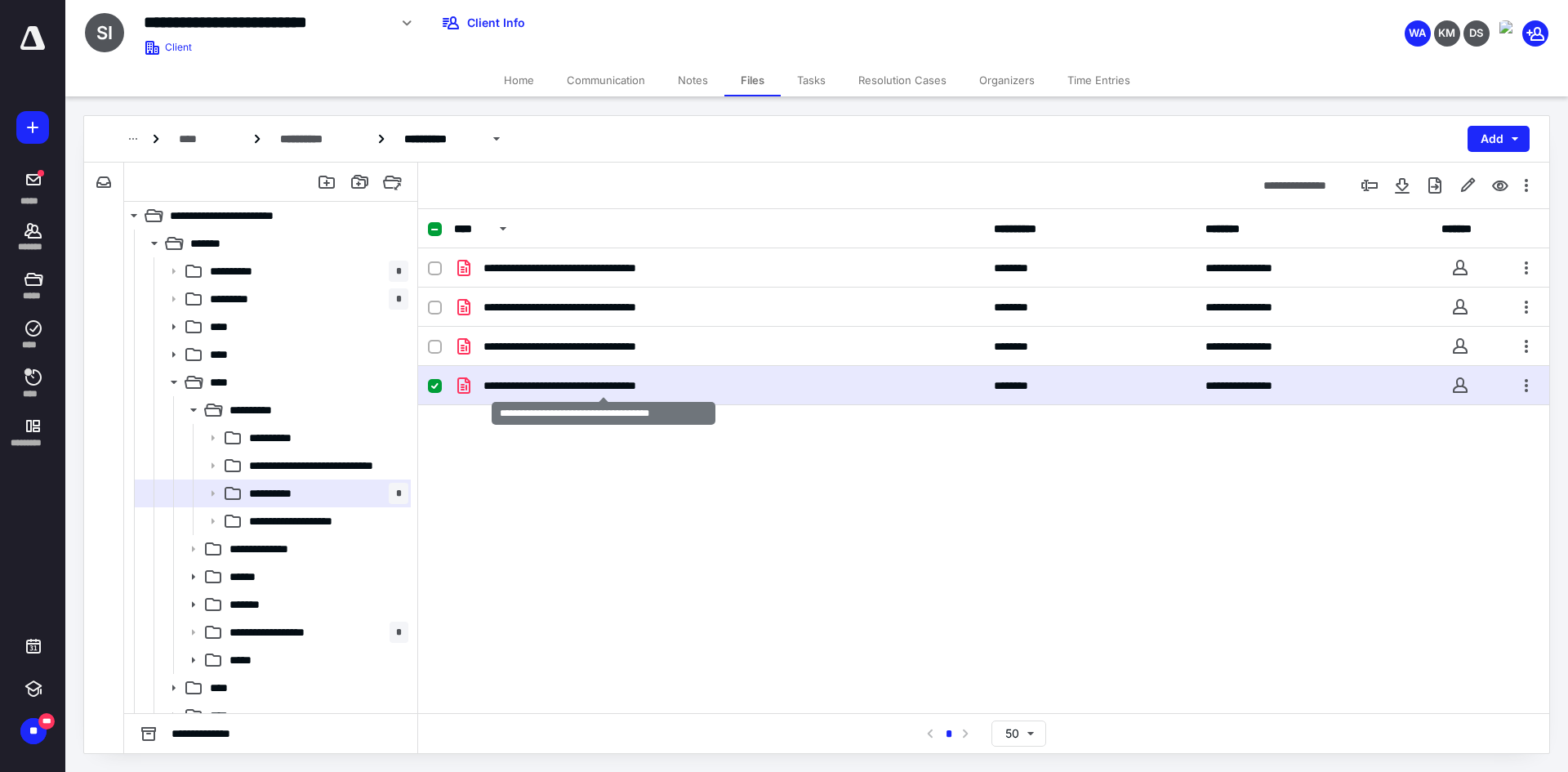 click on "**********" at bounding box center [604, 386] 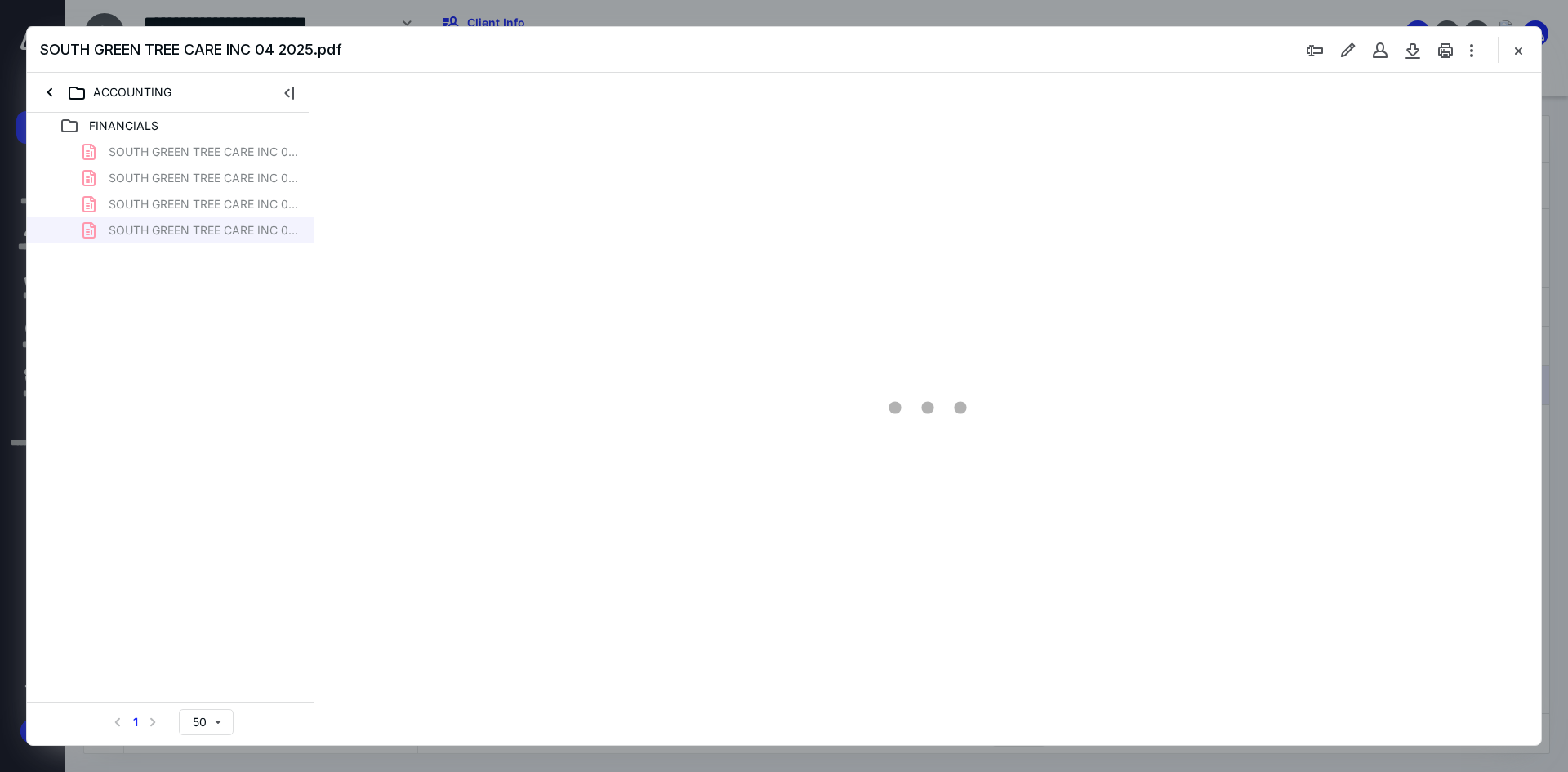 scroll, scrollTop: 0, scrollLeft: 0, axis: both 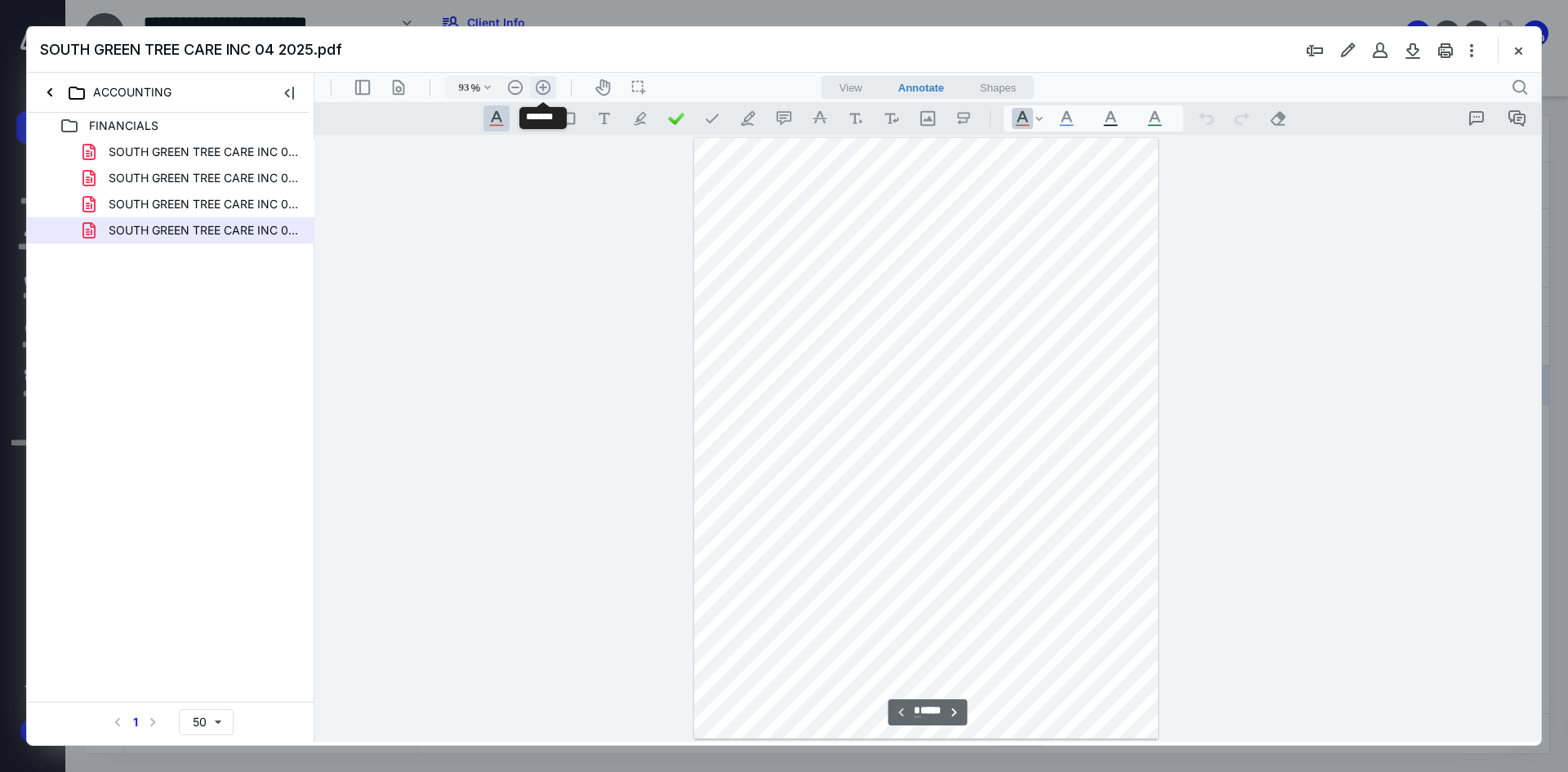 click on ".cls-1{fill:#abb0c4;} icon - header - zoom - in - line" at bounding box center (543, 87) 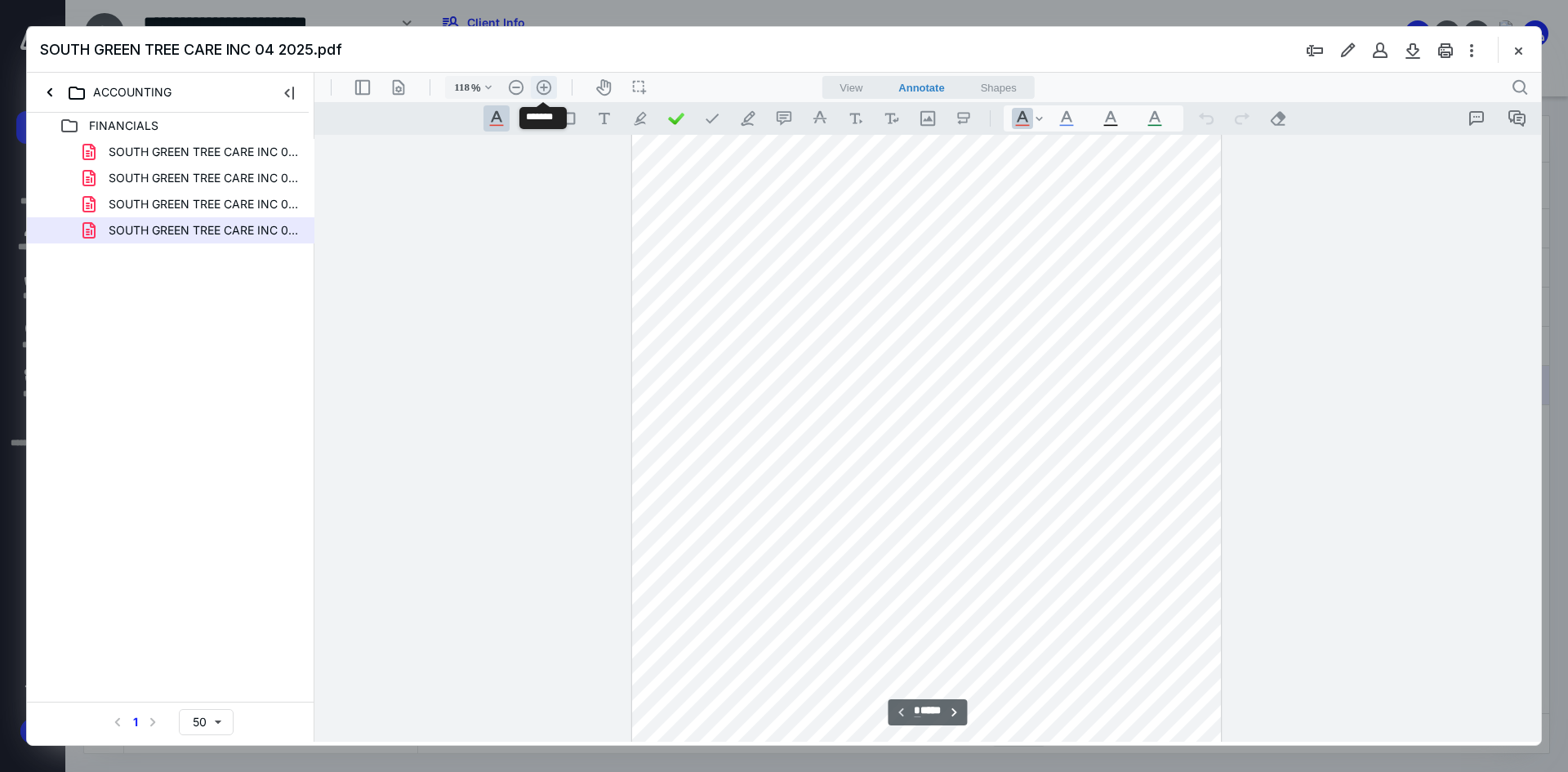 click on ".cls-1{fill:#abb0c4;} icon - header - zoom - in - line" at bounding box center [544, 87] 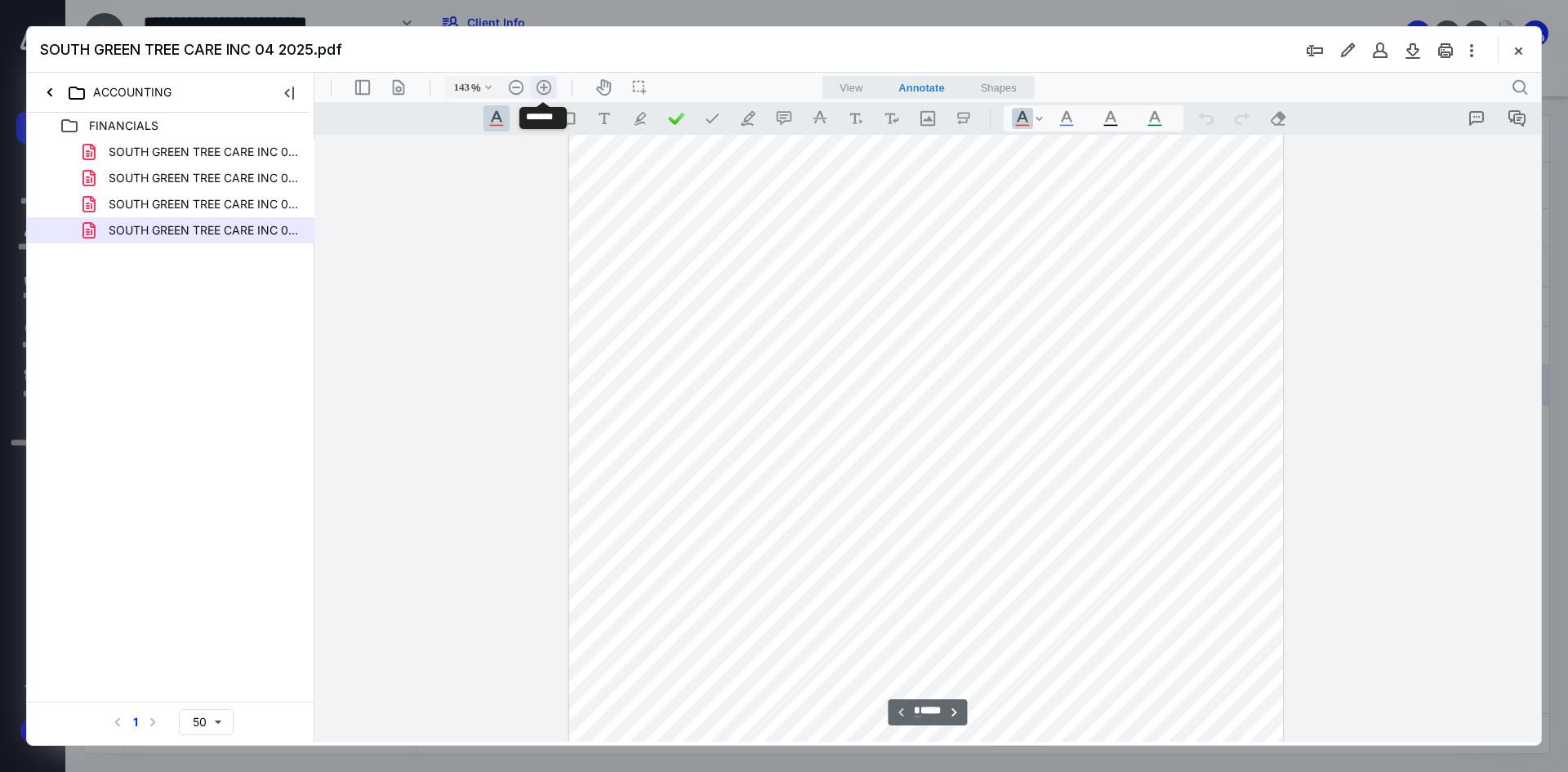 click on ".cls-1{fill:#abb0c4;} icon - header - zoom - in - line" at bounding box center (544, 87) 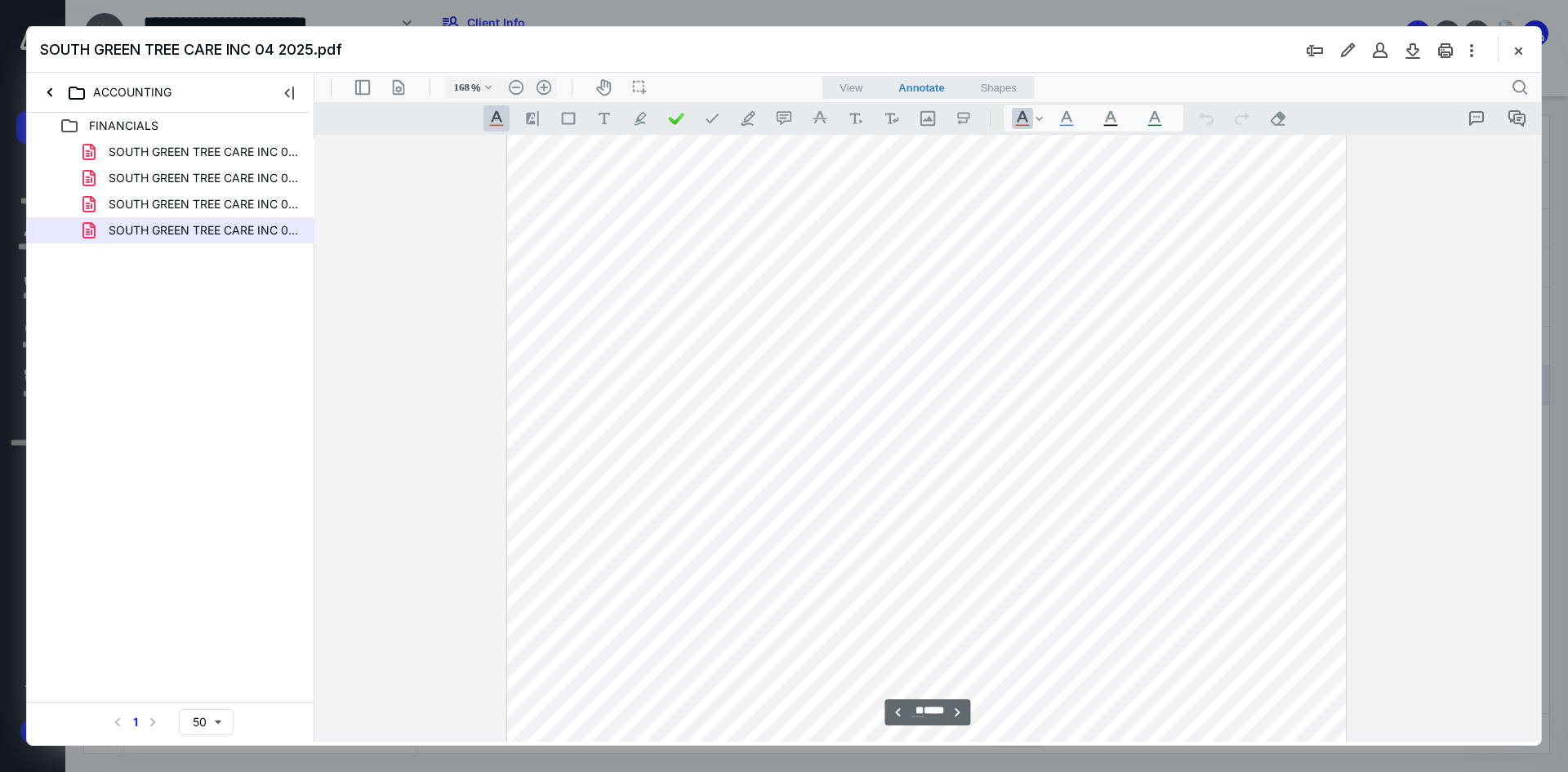 scroll, scrollTop: 16772, scrollLeft: 0, axis: vertical 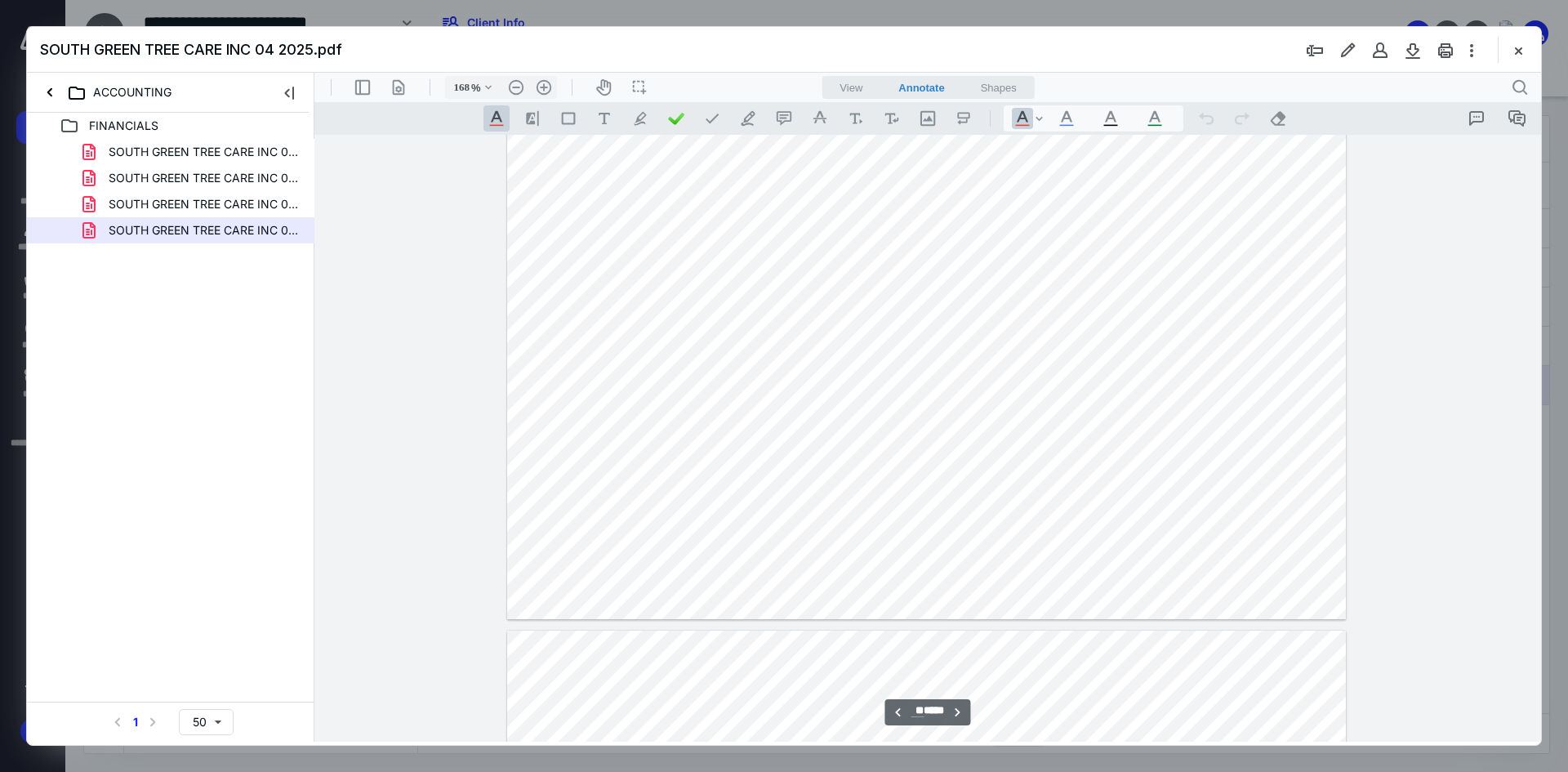 type on "**" 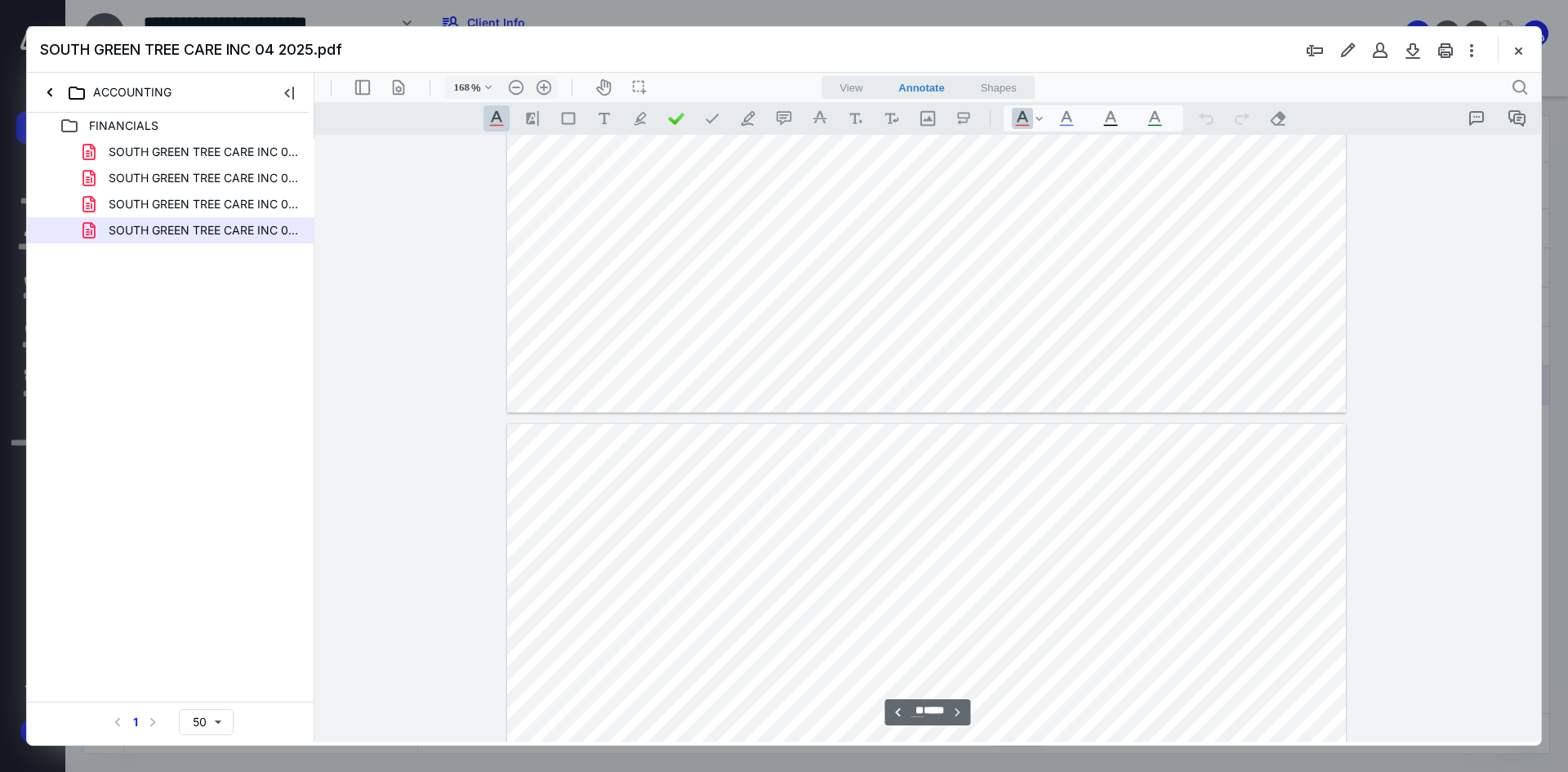 scroll, scrollTop: 18488, scrollLeft: 0, axis: vertical 